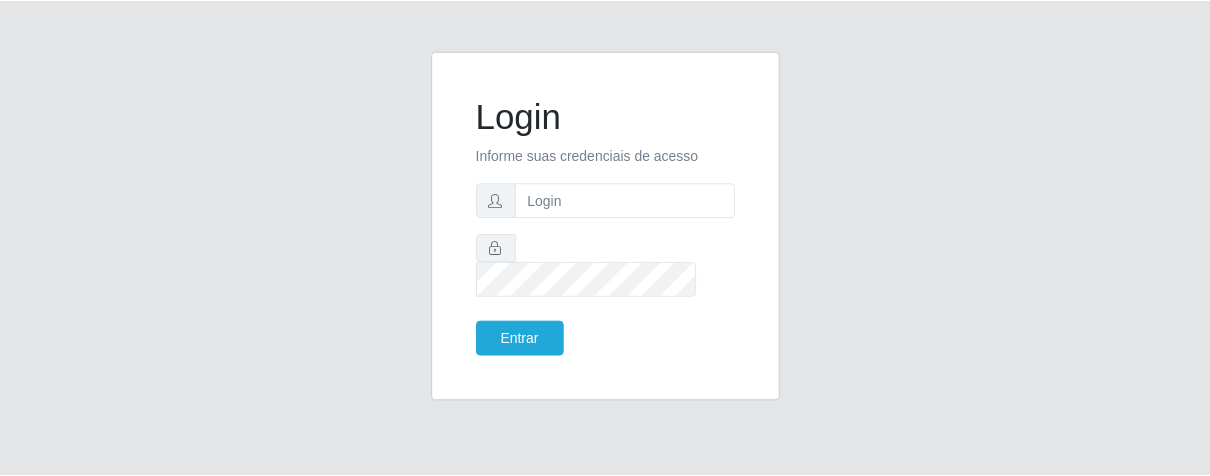 scroll, scrollTop: 0, scrollLeft: 0, axis: both 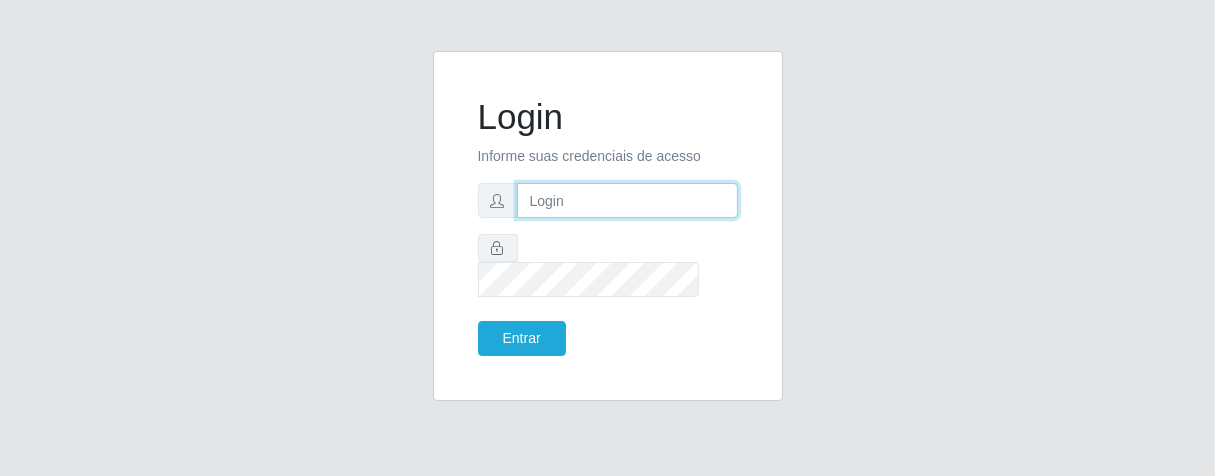 click at bounding box center [627, 200] 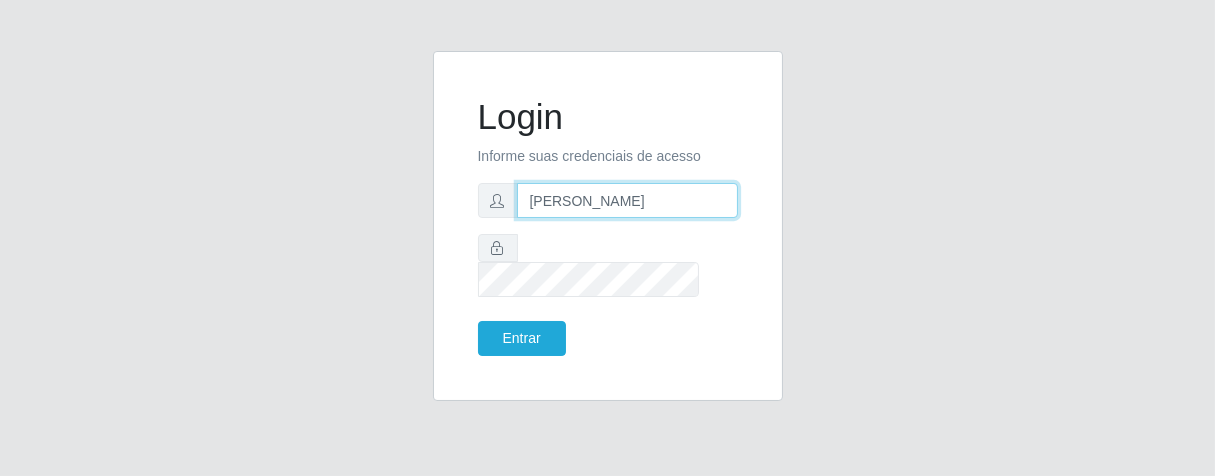 type on "[PERSON_NAME]" 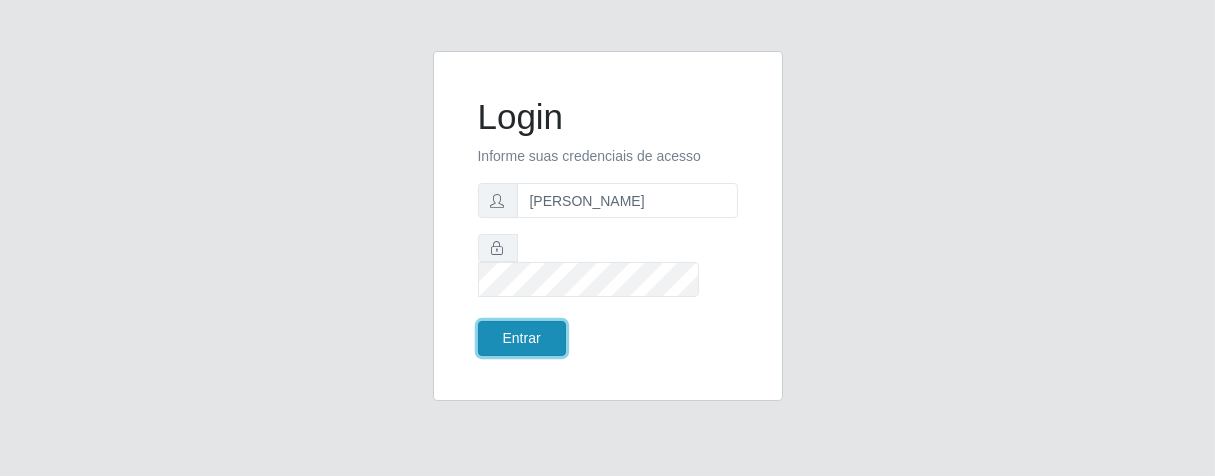 click on "Entrar" at bounding box center [522, 338] 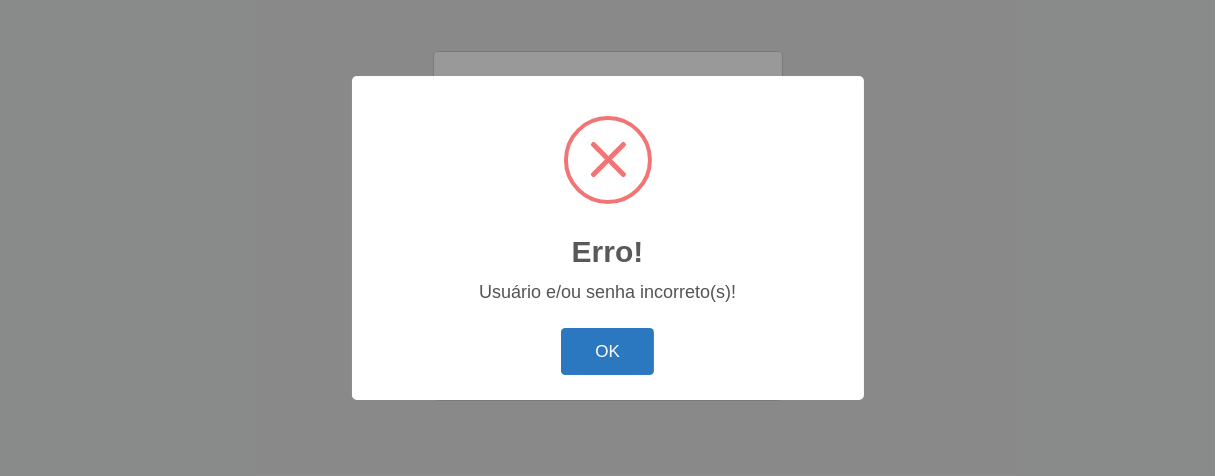 click on "OK" at bounding box center [607, 351] 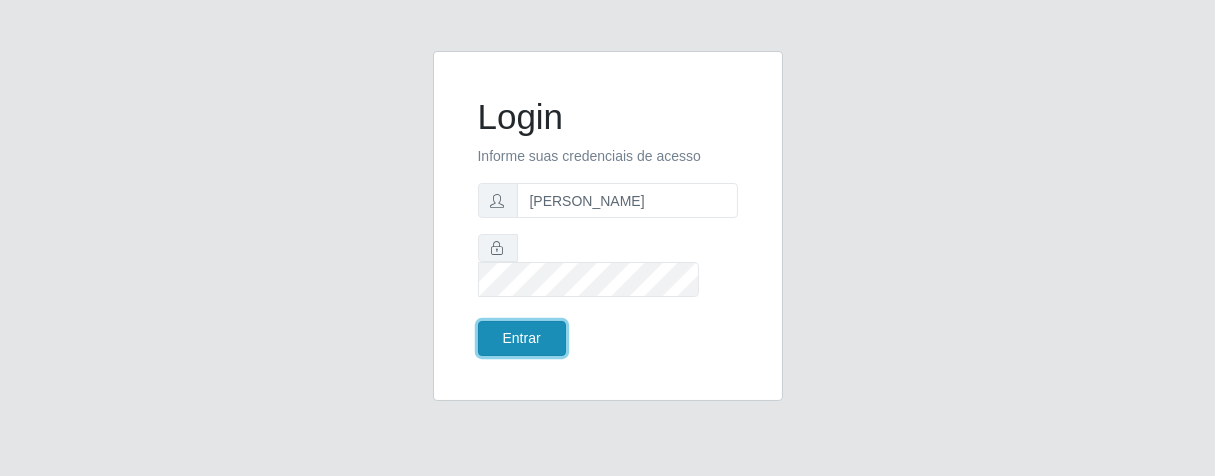 click on "Entrar" at bounding box center [522, 338] 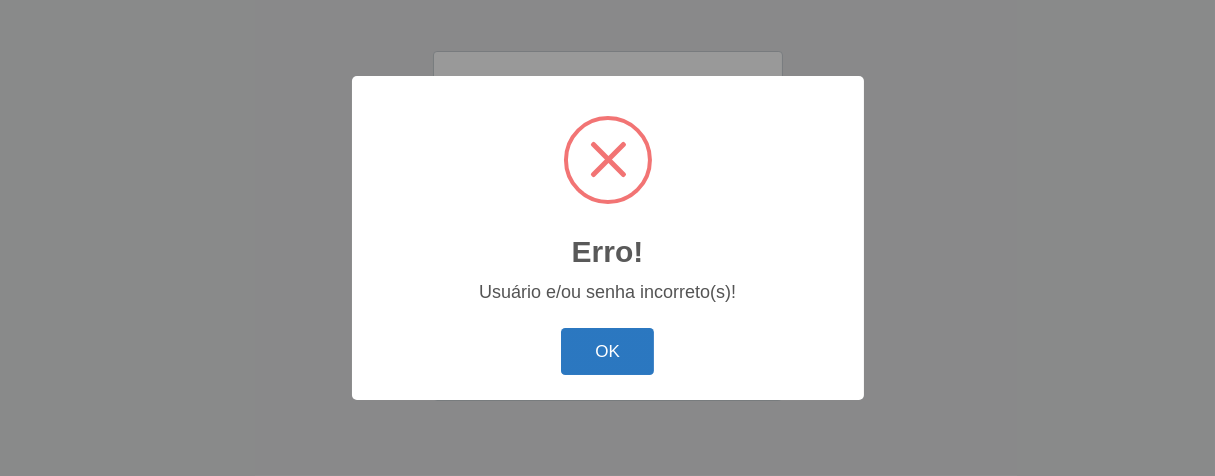 click on "OK" at bounding box center (607, 351) 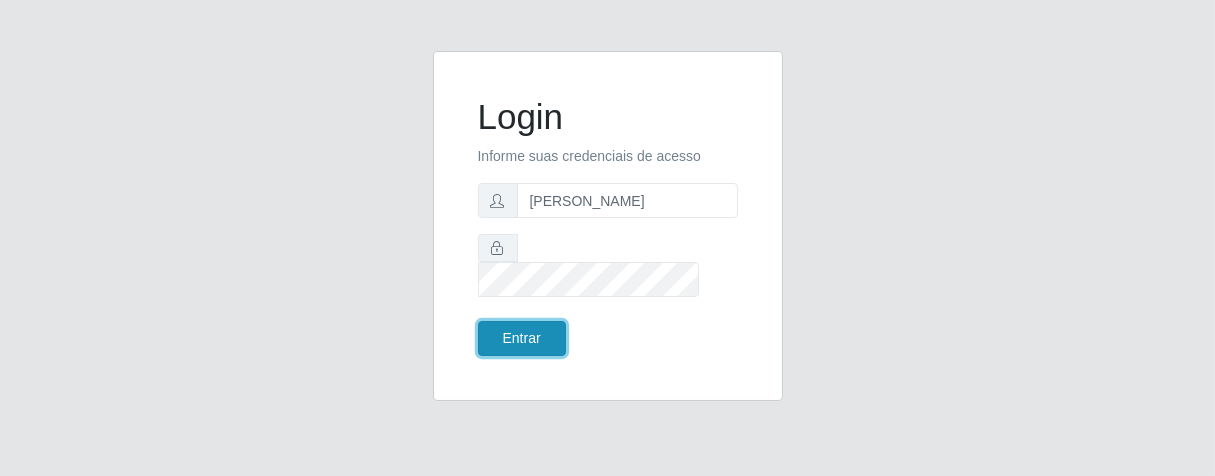 click on "Entrar" at bounding box center (522, 338) 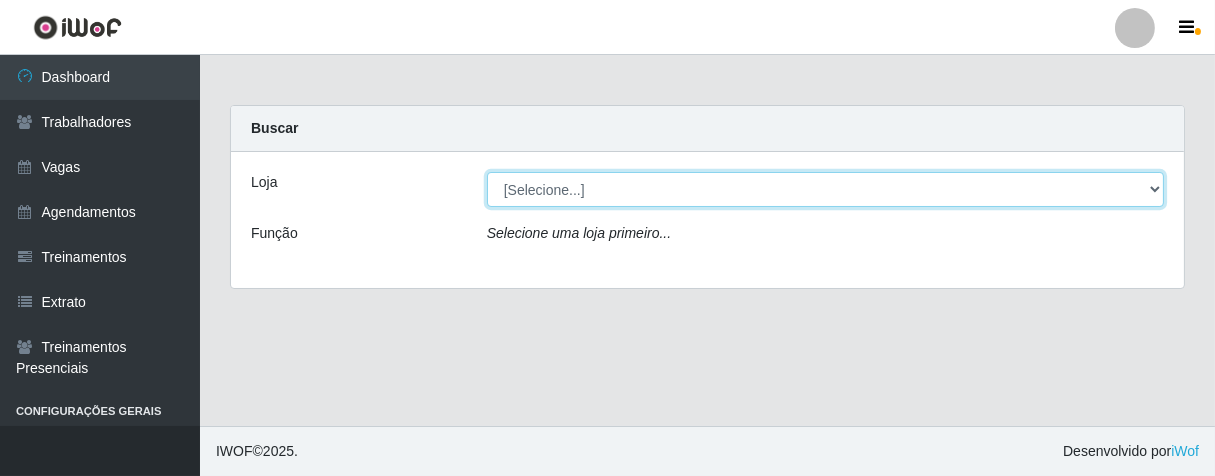 click on "[Selecione...] Superbox [GEOGRAPHIC_DATA] - Bessa" at bounding box center [825, 189] 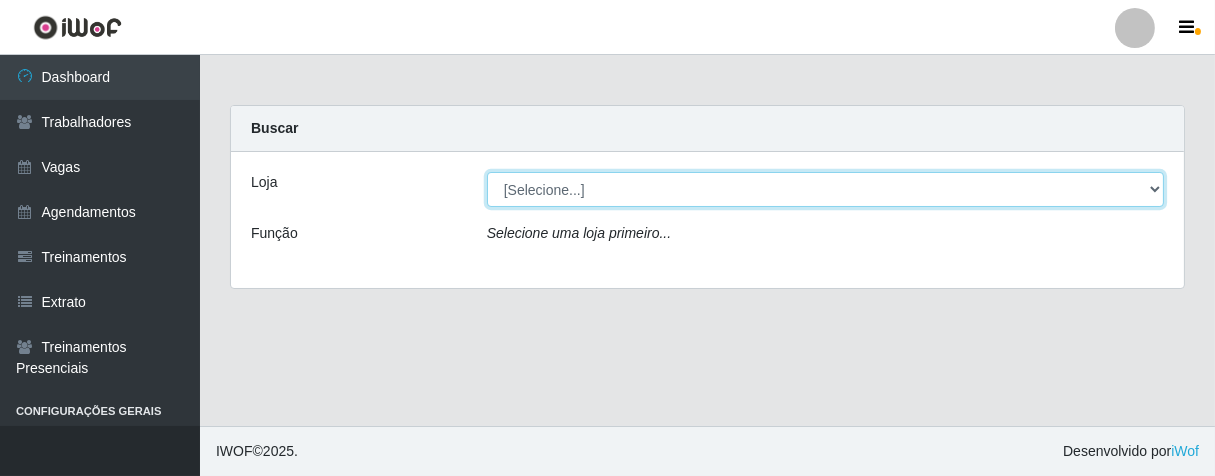 select on "206" 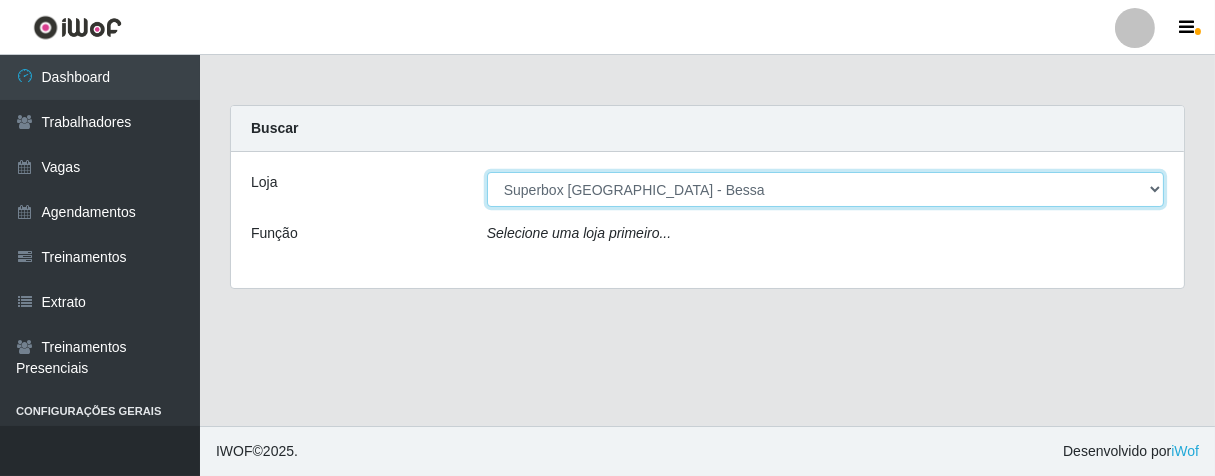 click on "[Selecione...] Superbox [GEOGRAPHIC_DATA] - Bessa" at bounding box center (825, 189) 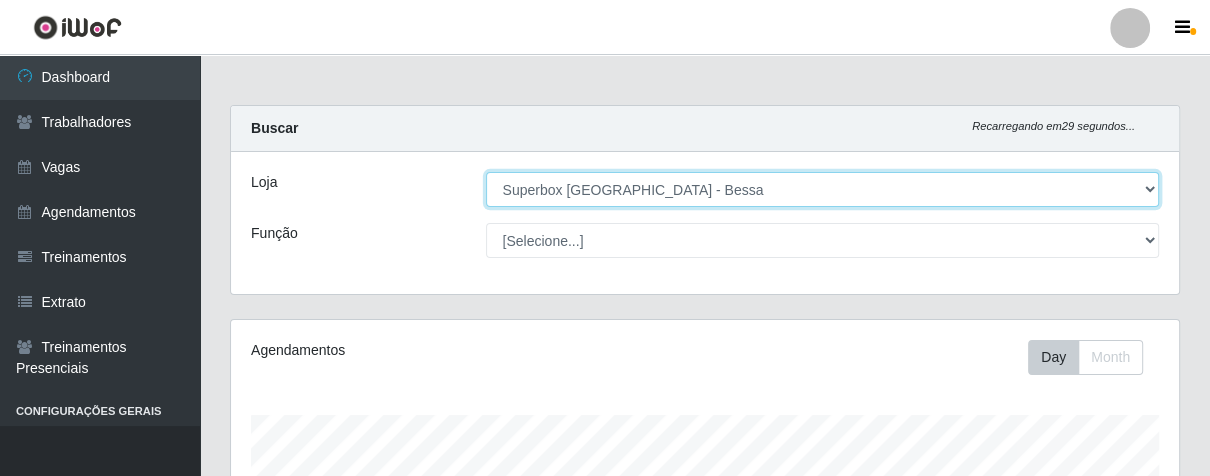 scroll, scrollTop: 999584, scrollLeft: 999051, axis: both 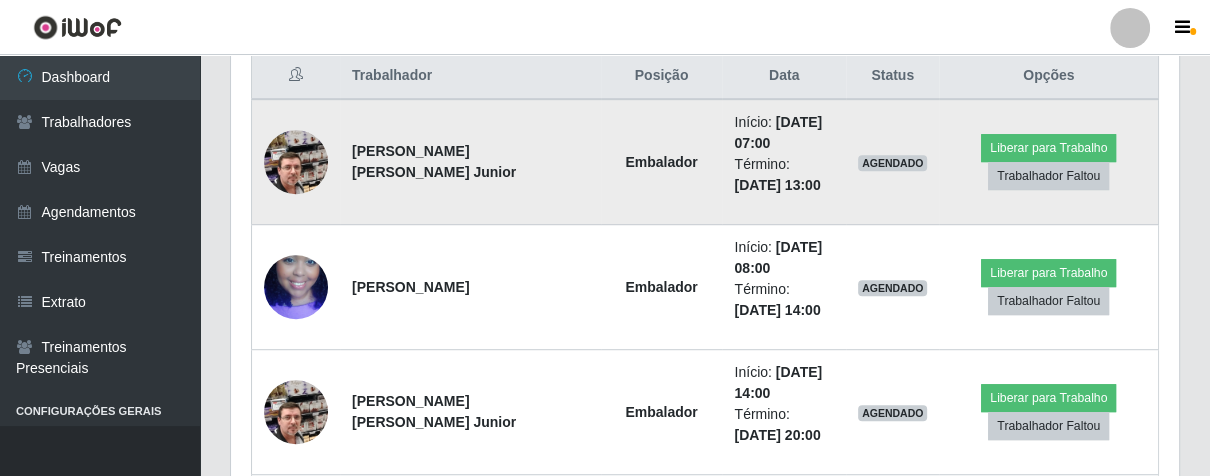 click at bounding box center (296, 162) 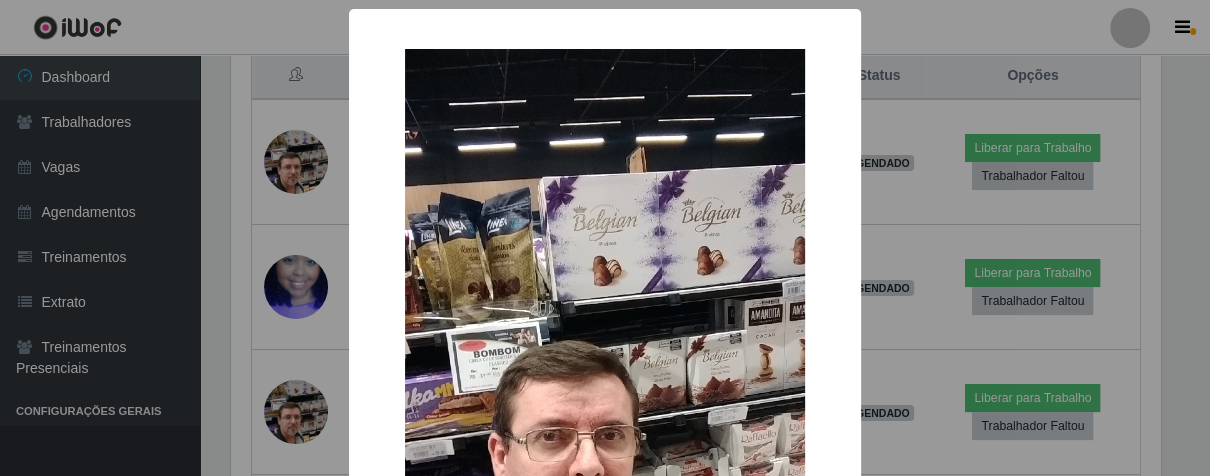 scroll, scrollTop: 999584, scrollLeft: 999064, axis: both 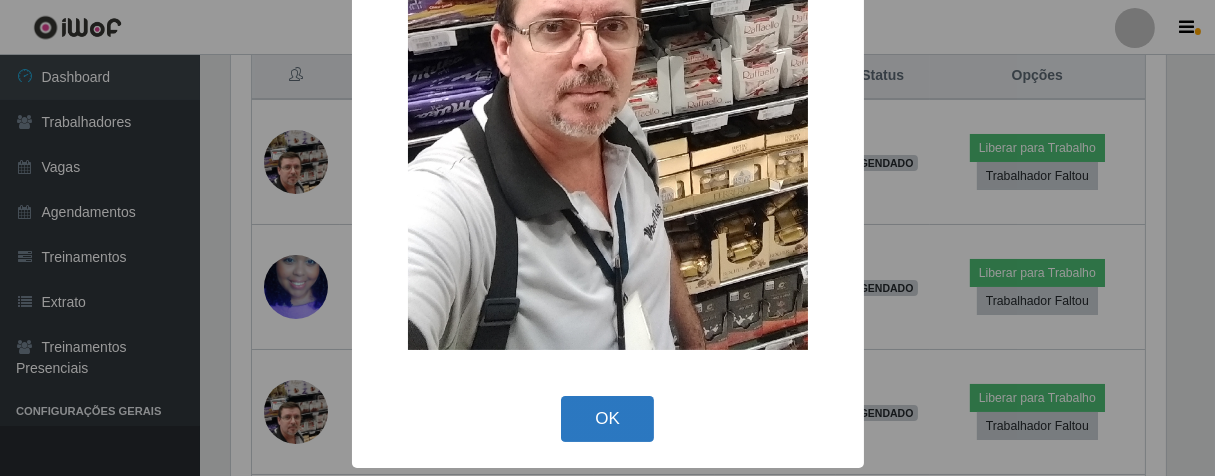 click on "OK" at bounding box center [607, 419] 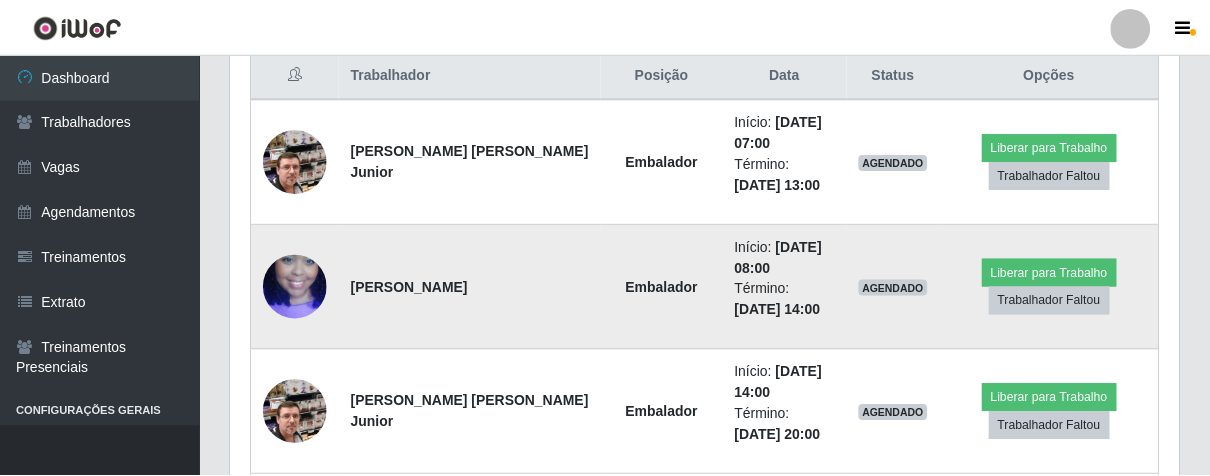 scroll, scrollTop: 999584, scrollLeft: 999051, axis: both 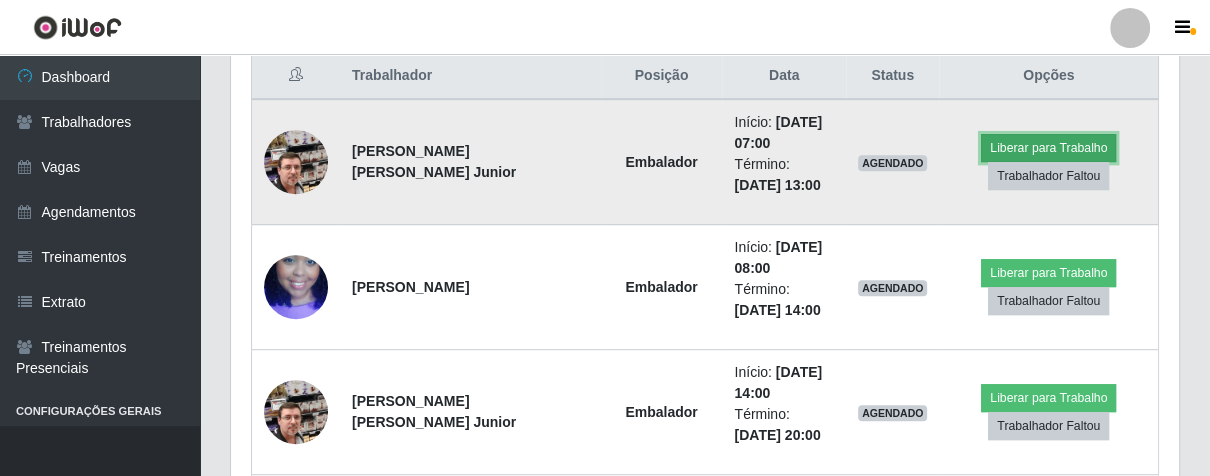 click on "Liberar para Trabalho" at bounding box center [1048, 148] 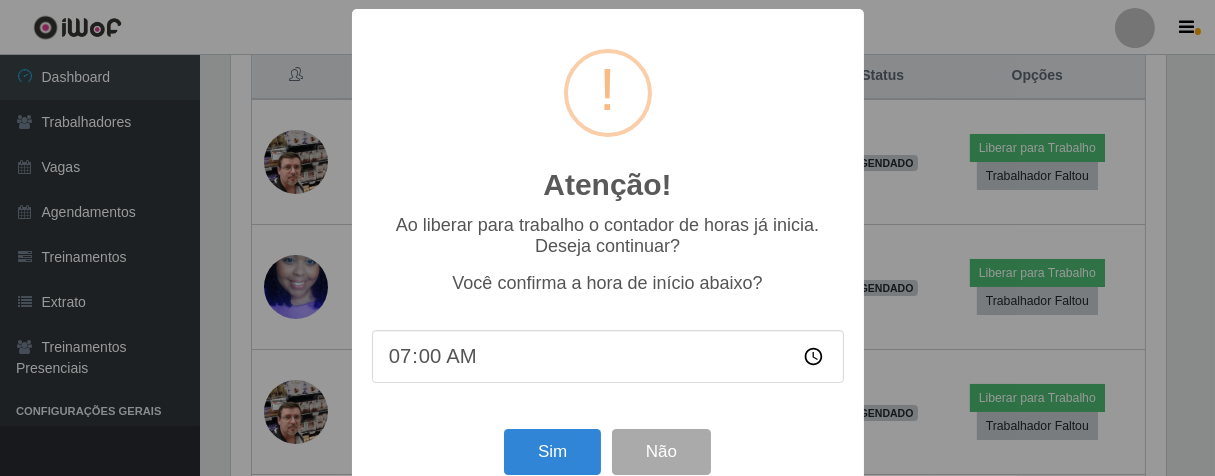 scroll, scrollTop: 999584, scrollLeft: 999064, axis: both 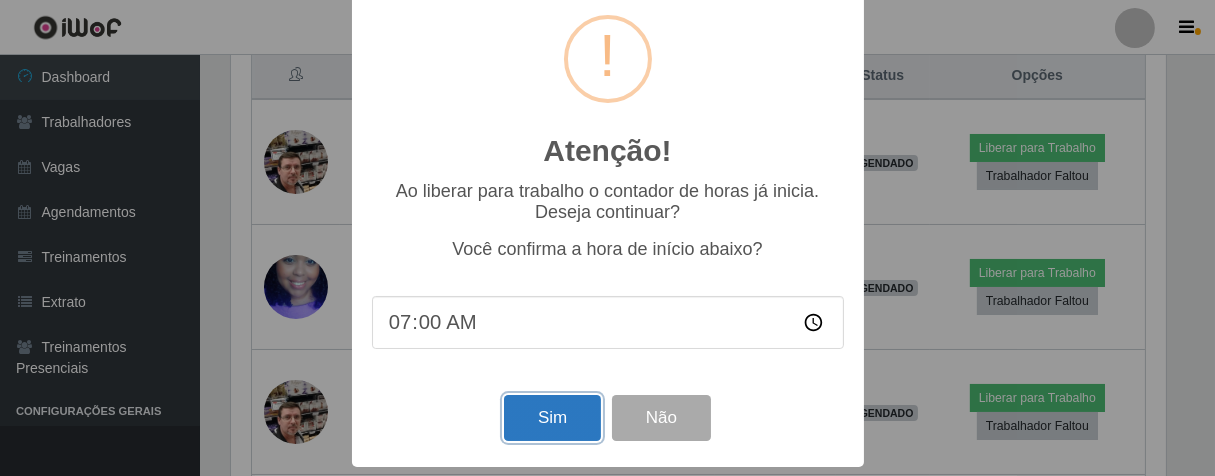 click on "Sim" at bounding box center (552, 418) 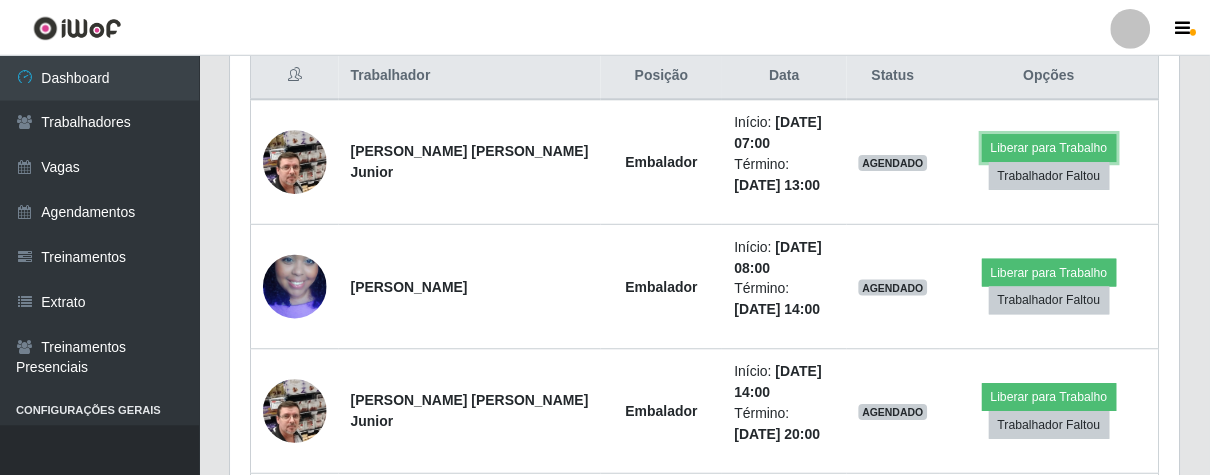 scroll, scrollTop: 999584, scrollLeft: 999051, axis: both 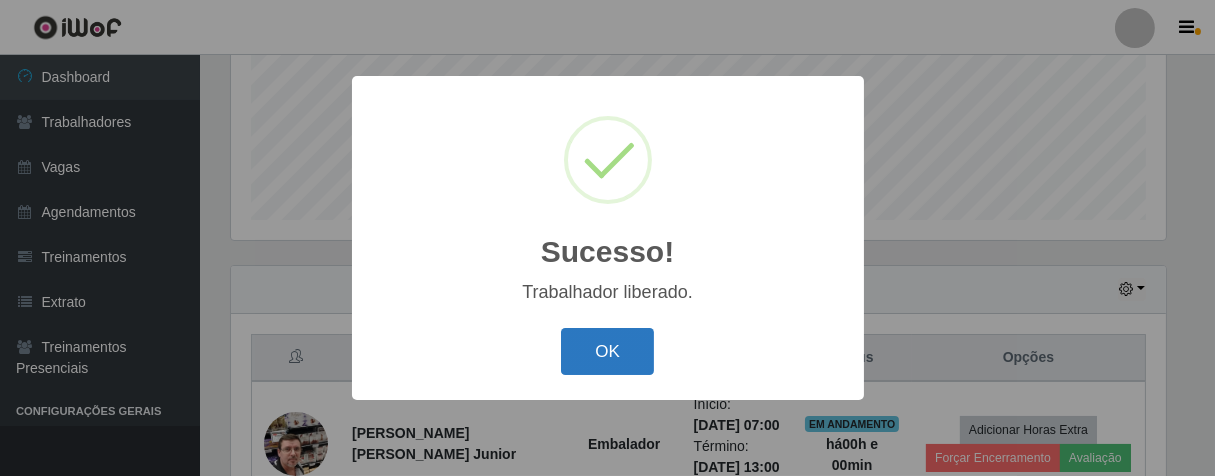 click on "OK" at bounding box center [607, 351] 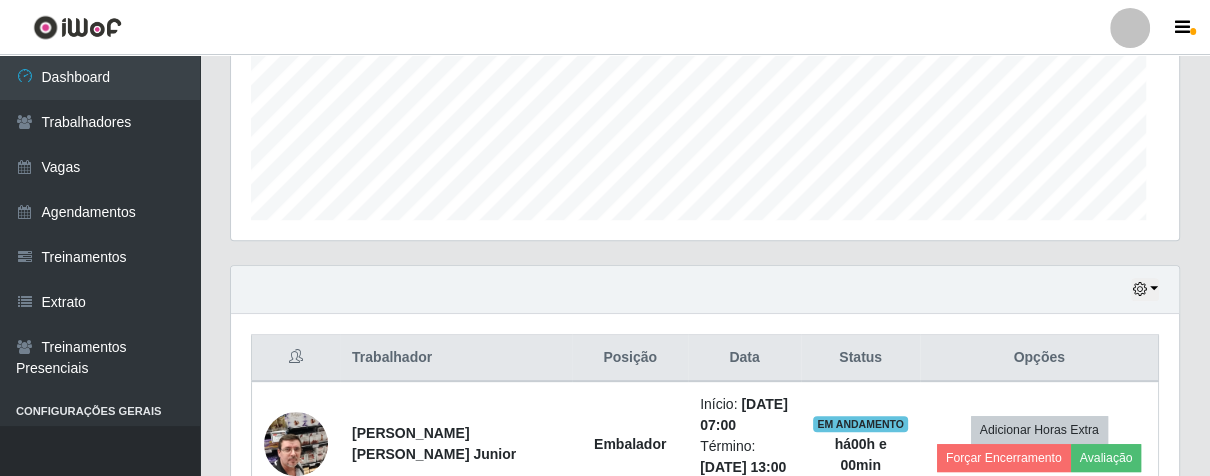 scroll, scrollTop: 999584, scrollLeft: 999051, axis: both 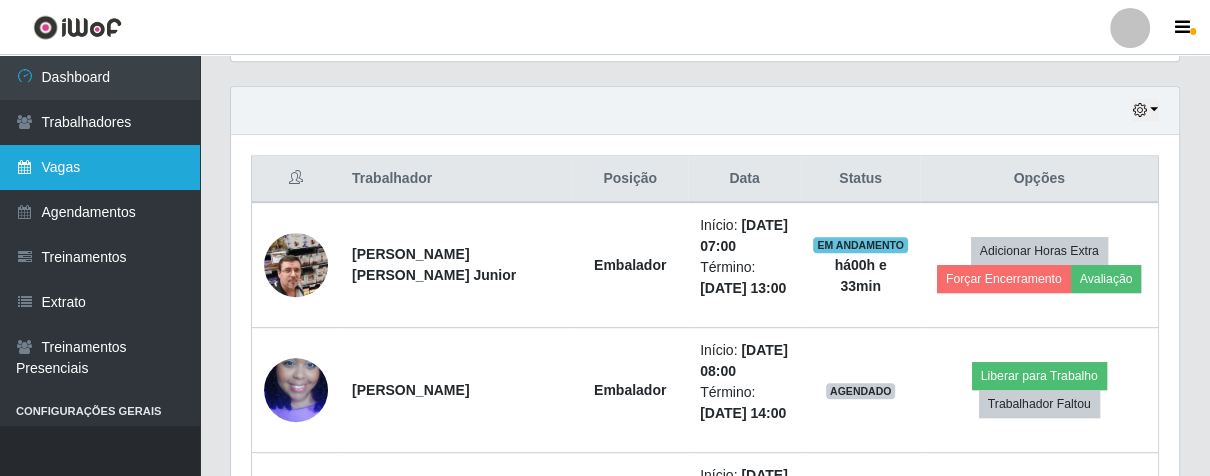 click on "Vagas" at bounding box center (100, 167) 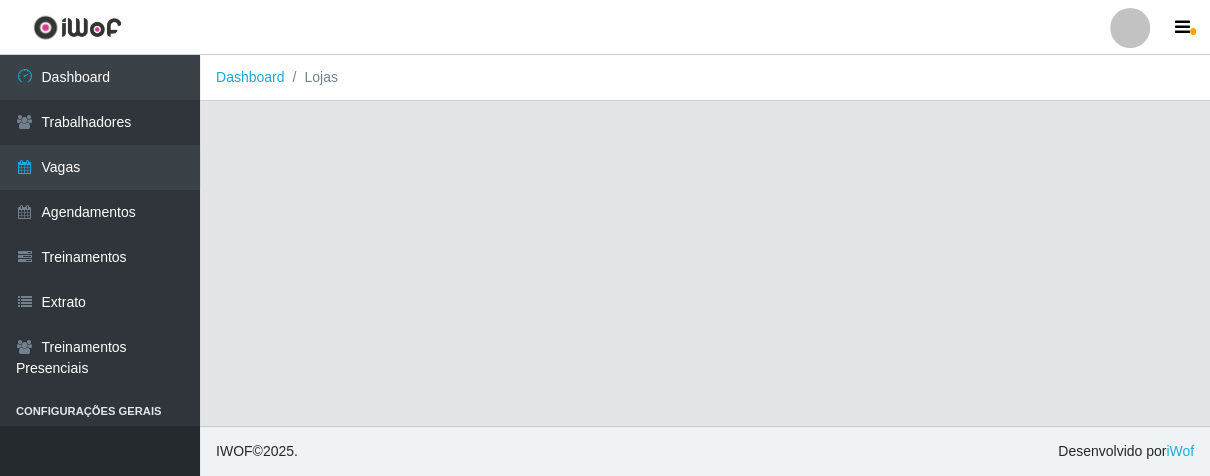 scroll, scrollTop: 0, scrollLeft: 0, axis: both 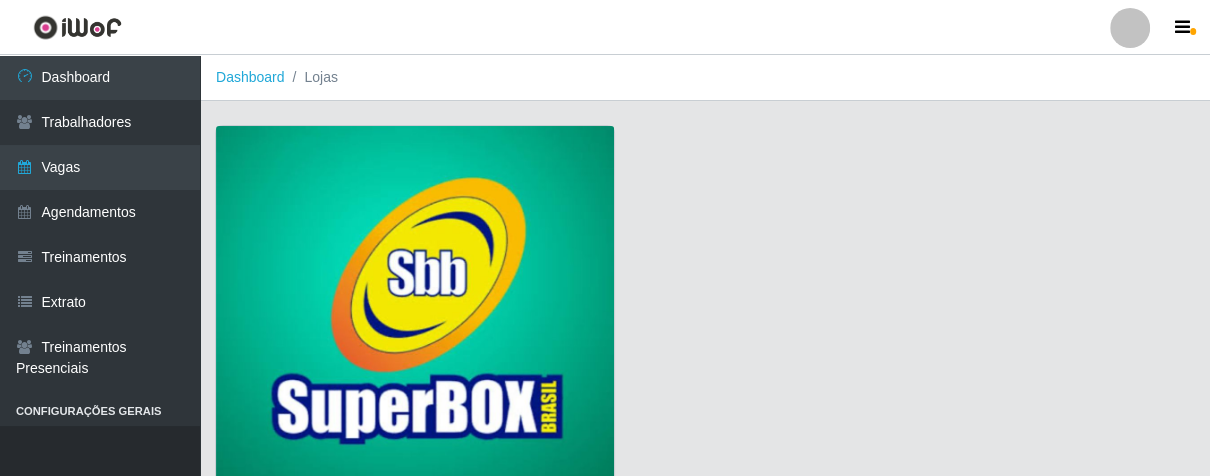 click at bounding box center [415, 307] 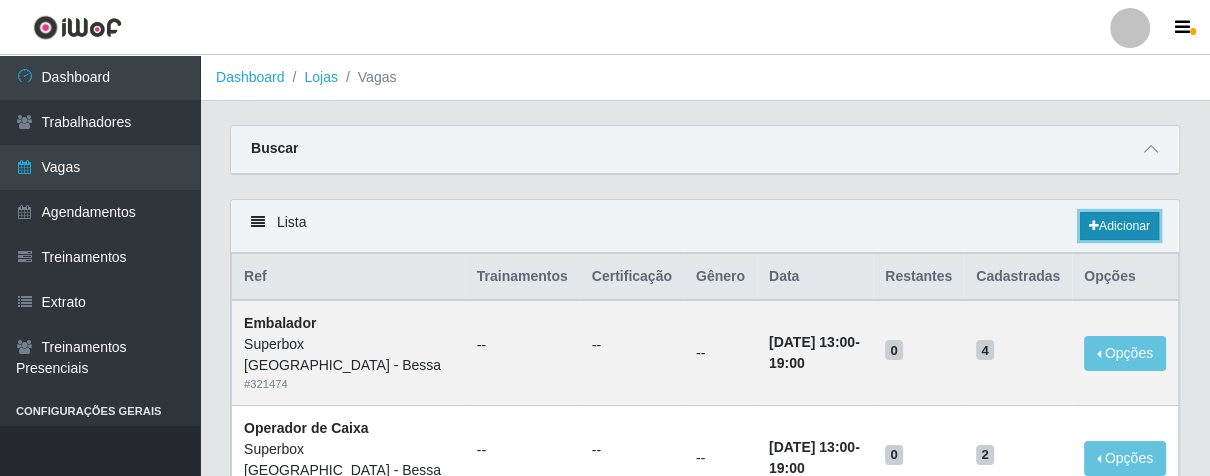 click on "Adicionar" at bounding box center [1119, 226] 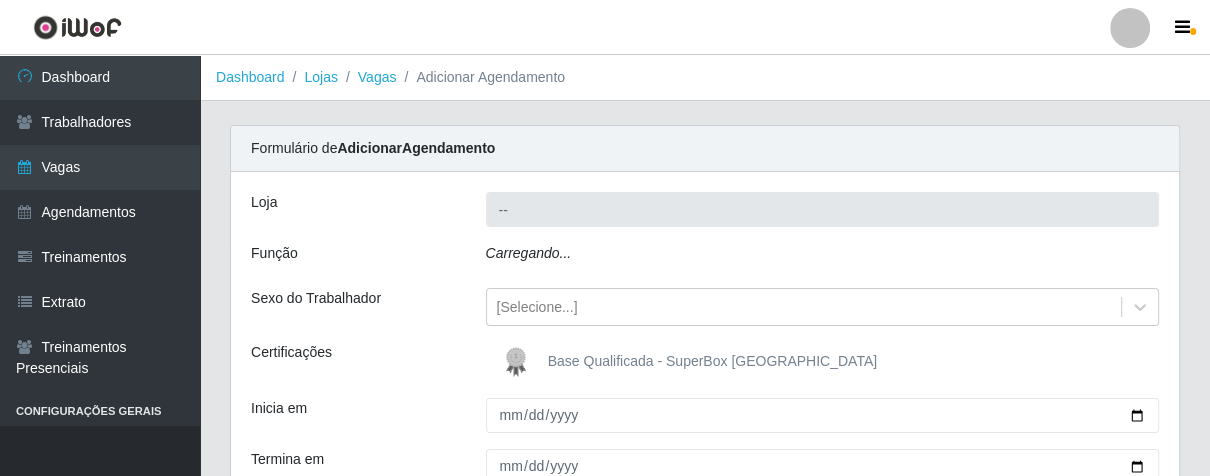 type on "Superbox [GEOGRAPHIC_DATA] - Bessa" 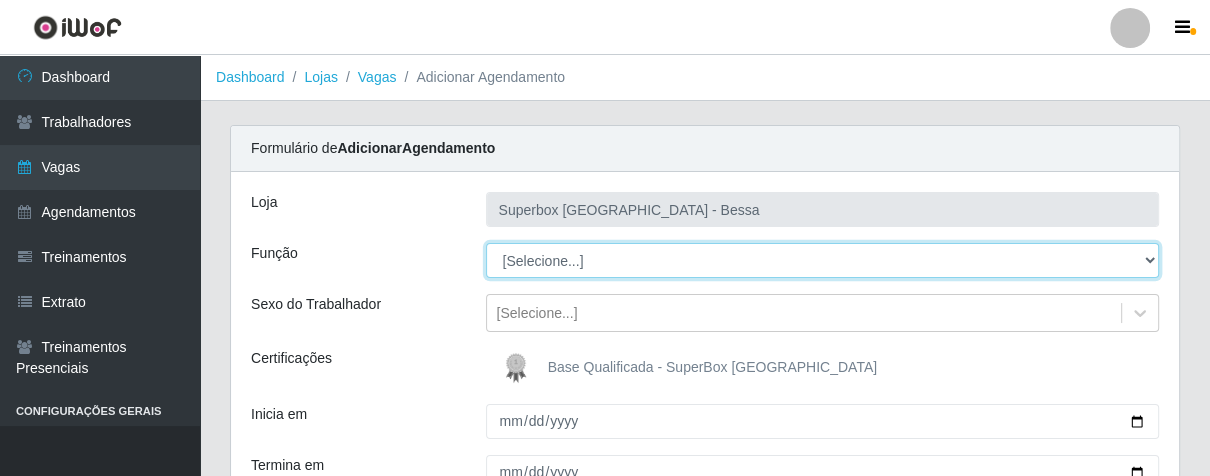 click on "[Selecione...] ASG ASG + ASG ++ Embalador Embalador + Embalador ++ Operador de Caixa Operador de Caixa + Operador de Caixa ++ Repositor  Repositor + Repositor ++" at bounding box center (823, 260) 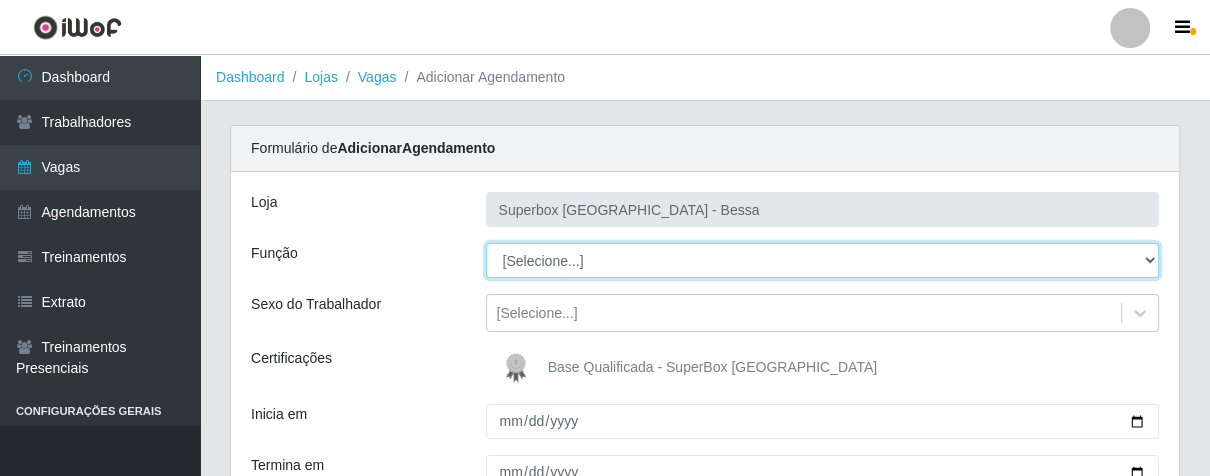 select on "22" 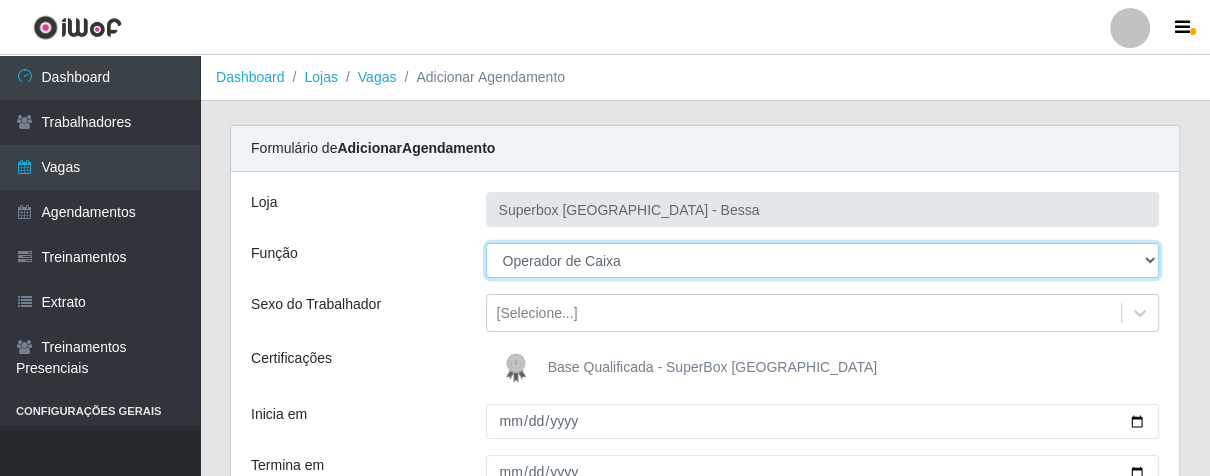 click on "[Selecione...] ASG ASG + ASG ++ Embalador Embalador + Embalador ++ Operador de Caixa Operador de Caixa + Operador de Caixa ++ Repositor  Repositor + Repositor ++" at bounding box center (823, 260) 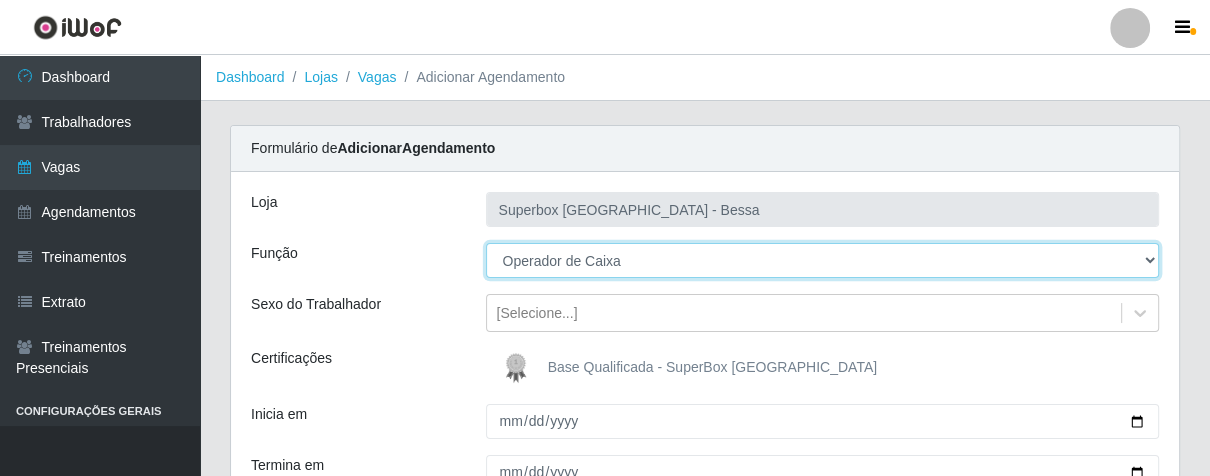 scroll, scrollTop: 222, scrollLeft: 0, axis: vertical 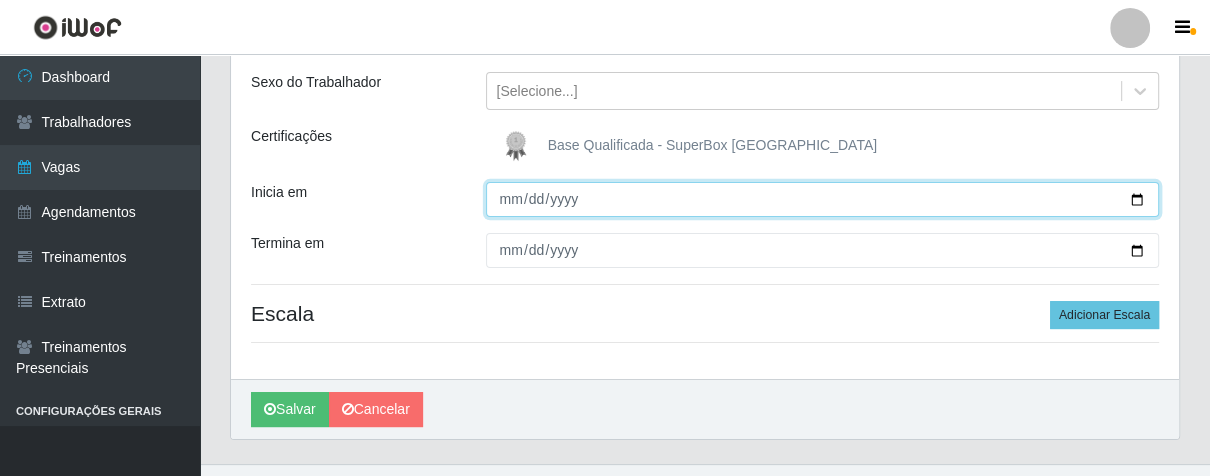 click on "Inicia em" at bounding box center (823, 199) 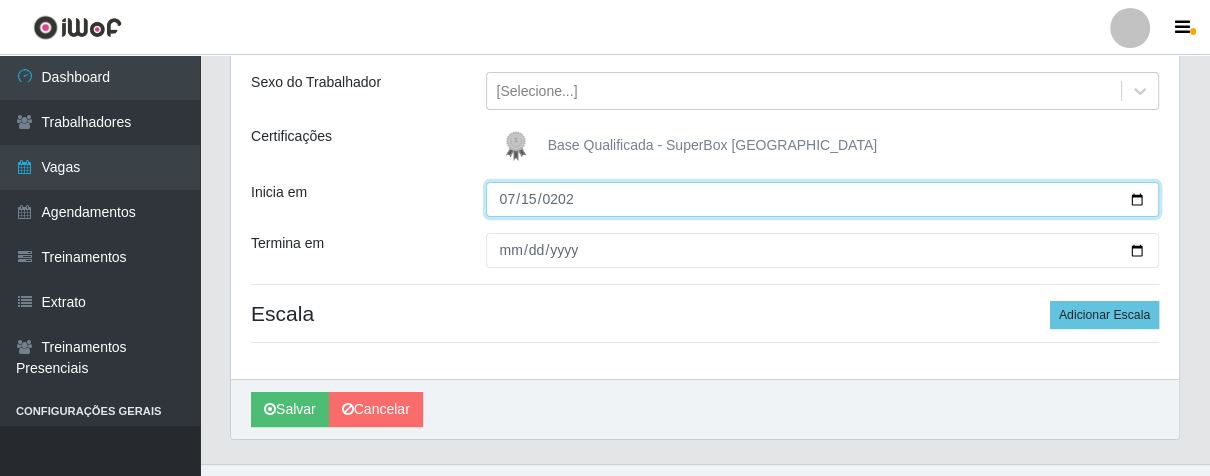 type on "[DATE]" 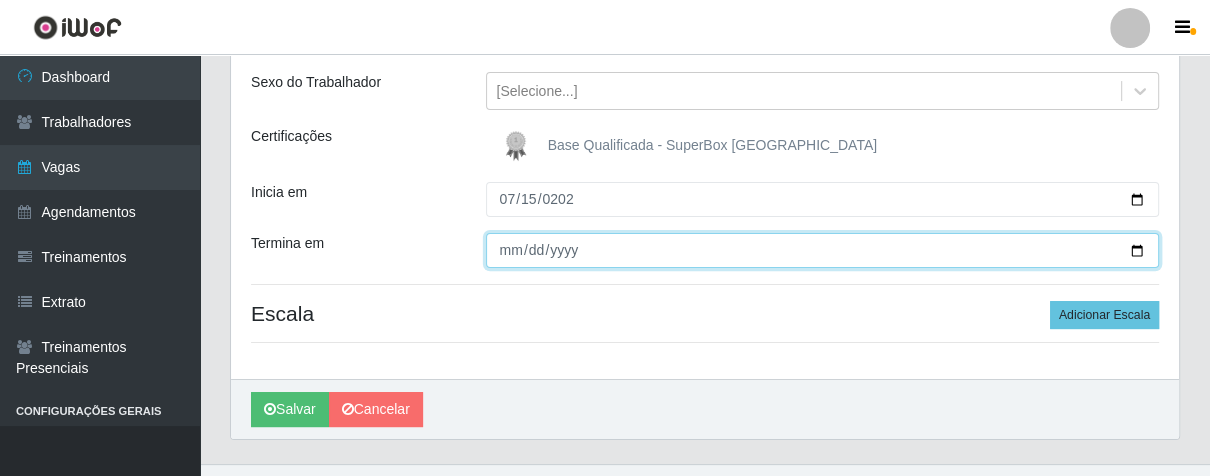 click on "Termina em" at bounding box center (823, 250) 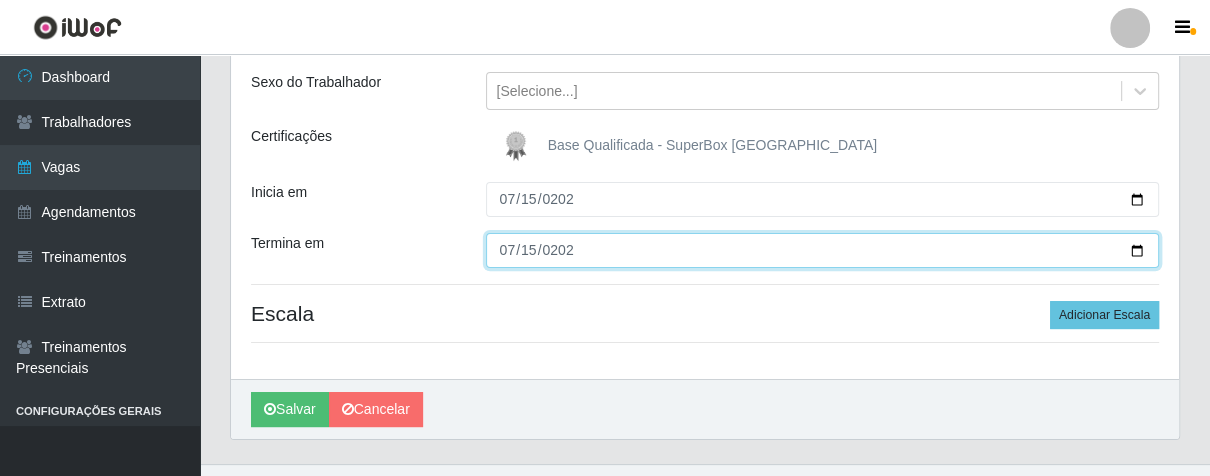 type on "[DATE]" 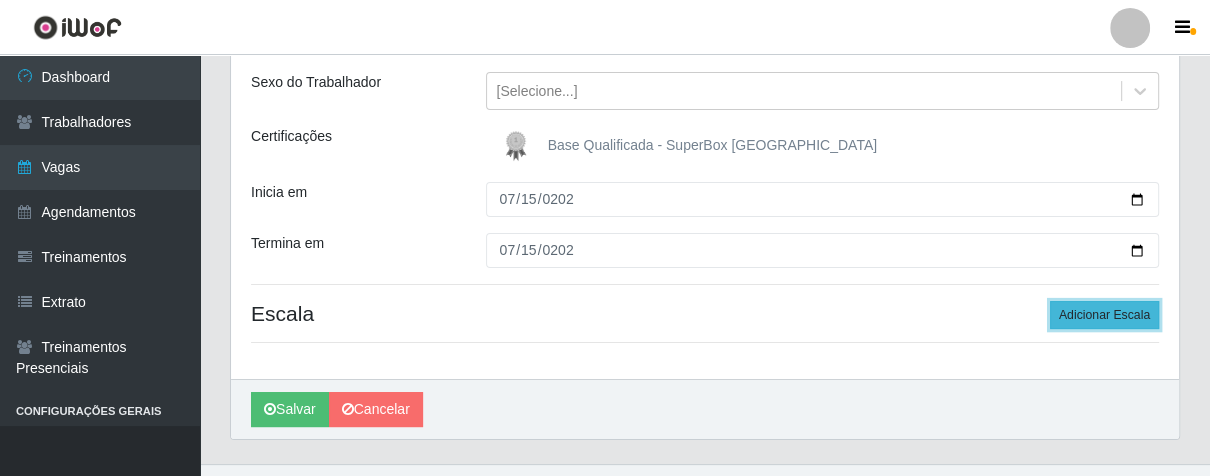 click on "Adicionar Escala" at bounding box center (1104, 315) 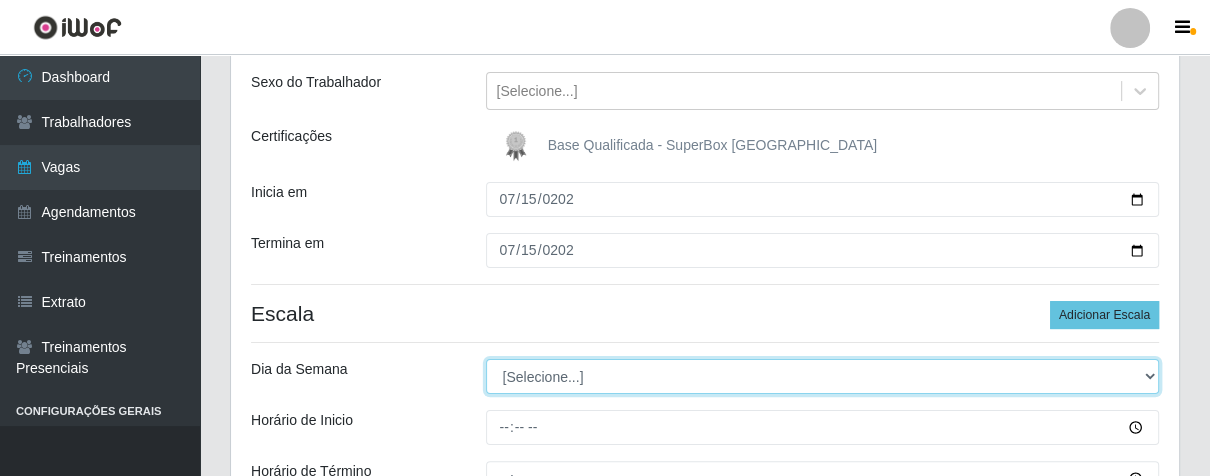 click on "[Selecione...] Segunda Terça Quarta Quinta Sexta Sábado Domingo" at bounding box center (823, 376) 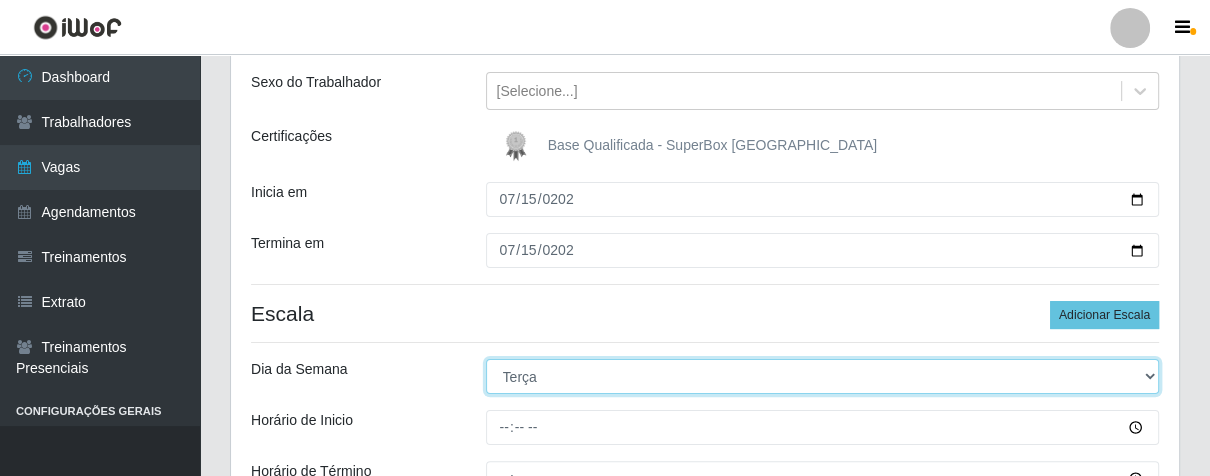 click on "[Selecione...] Segunda Terça Quarta Quinta Sexta Sábado Domingo" at bounding box center [823, 376] 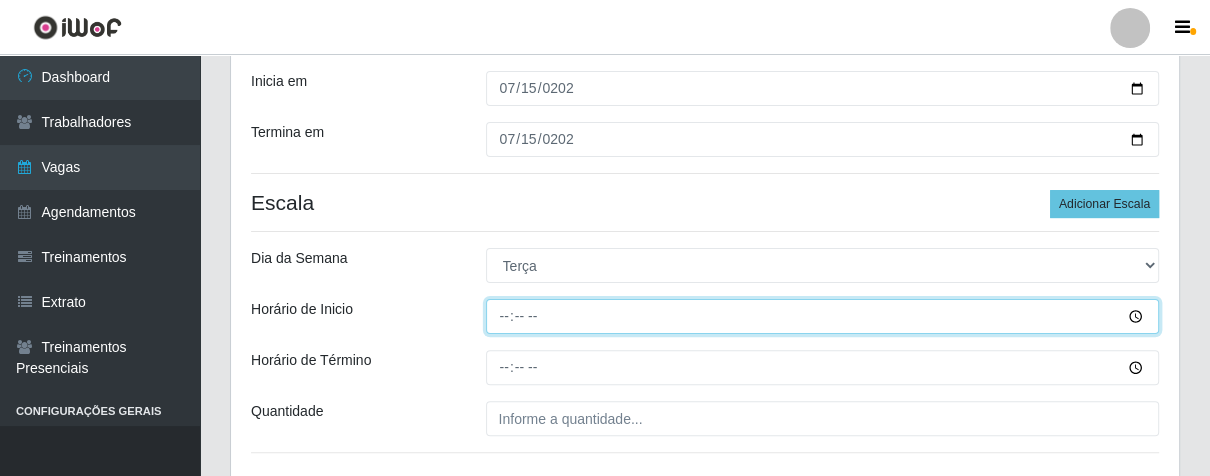 click on "Horário de Inicio" at bounding box center (823, 316) 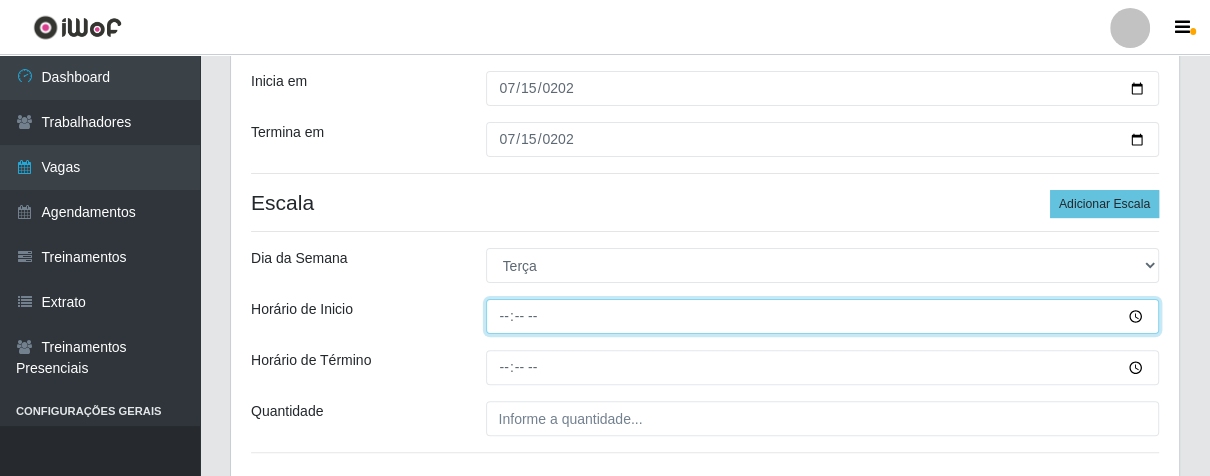 type on "16:00" 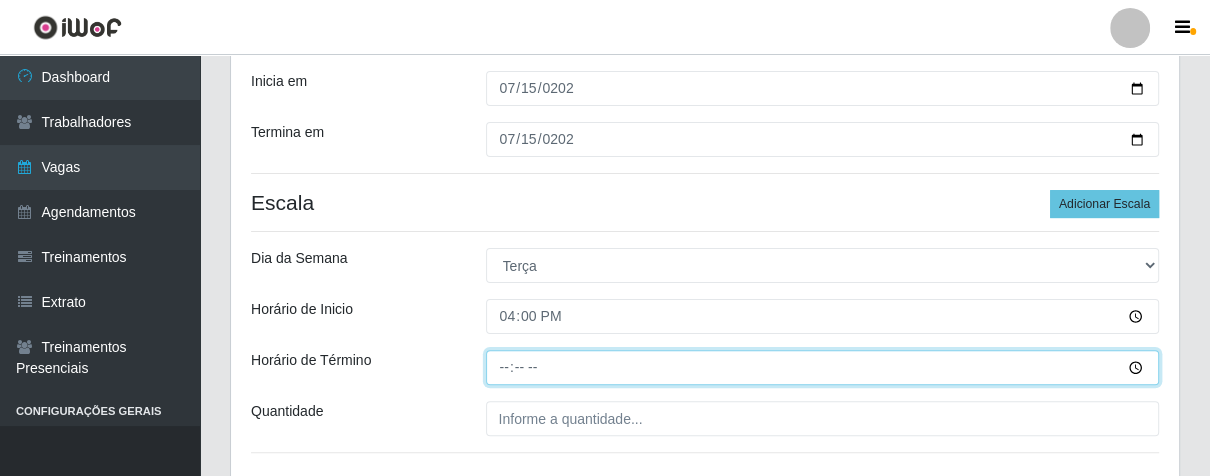 click on "Horário de Término" at bounding box center (823, 367) 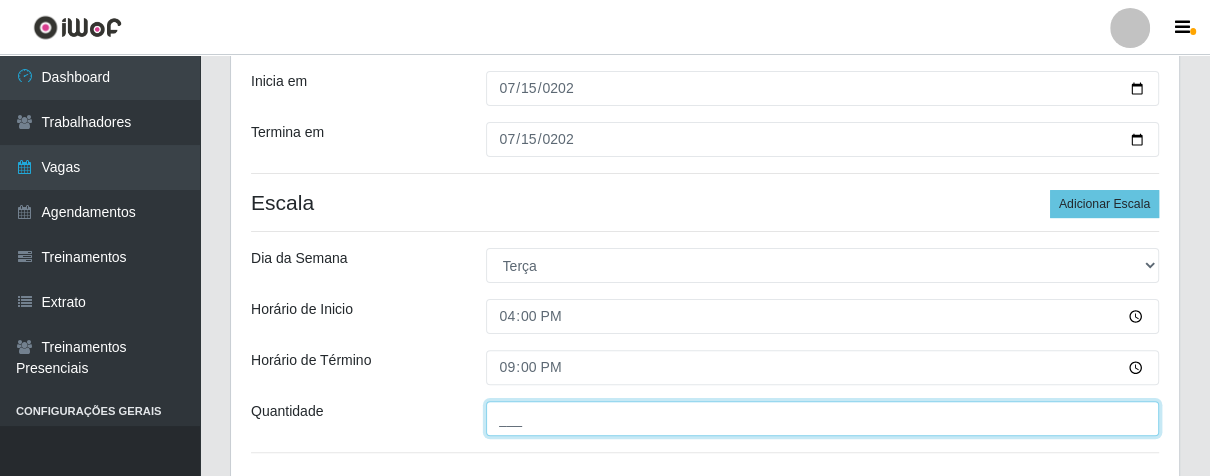 click on "___" at bounding box center (823, 418) 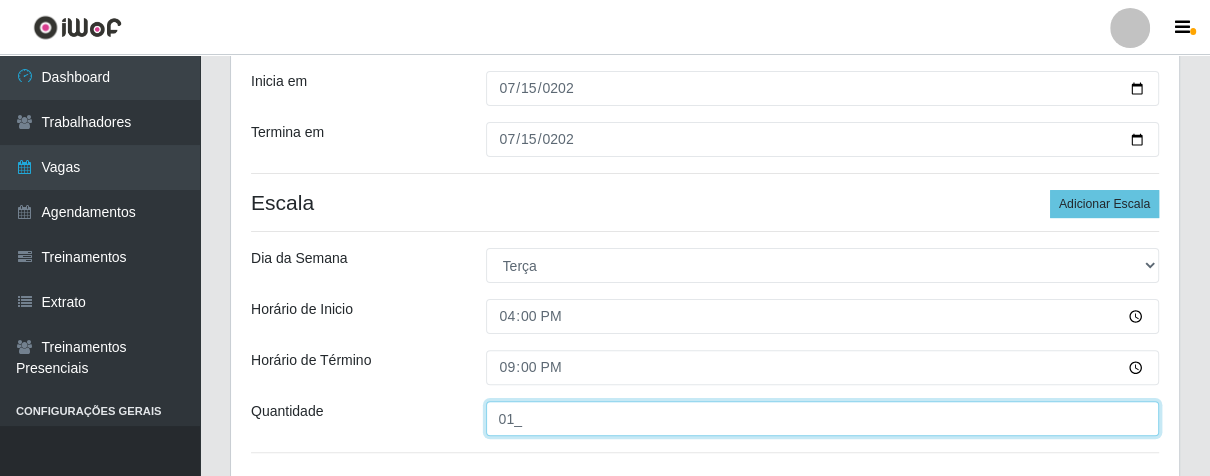 scroll, scrollTop: 480, scrollLeft: 0, axis: vertical 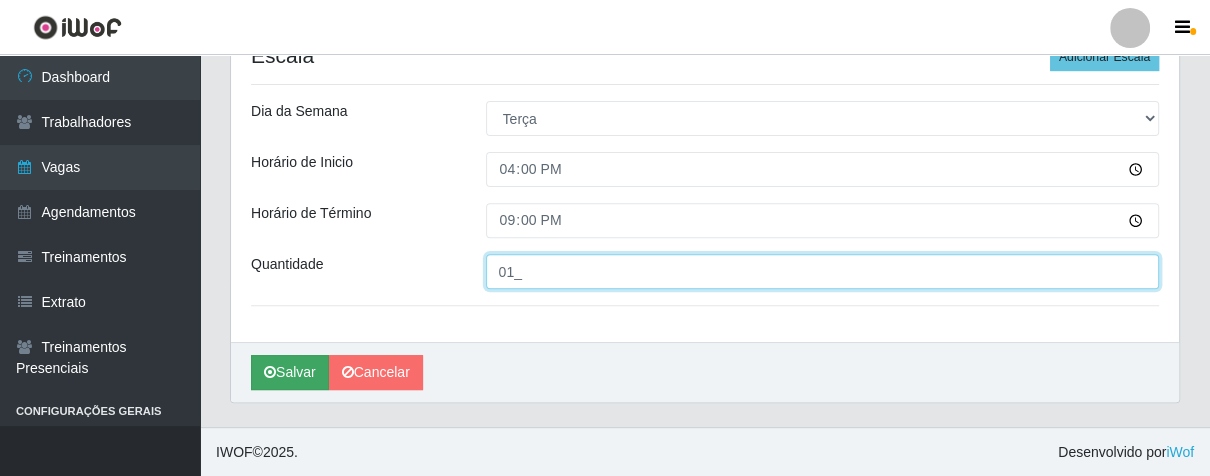 type on "01_" 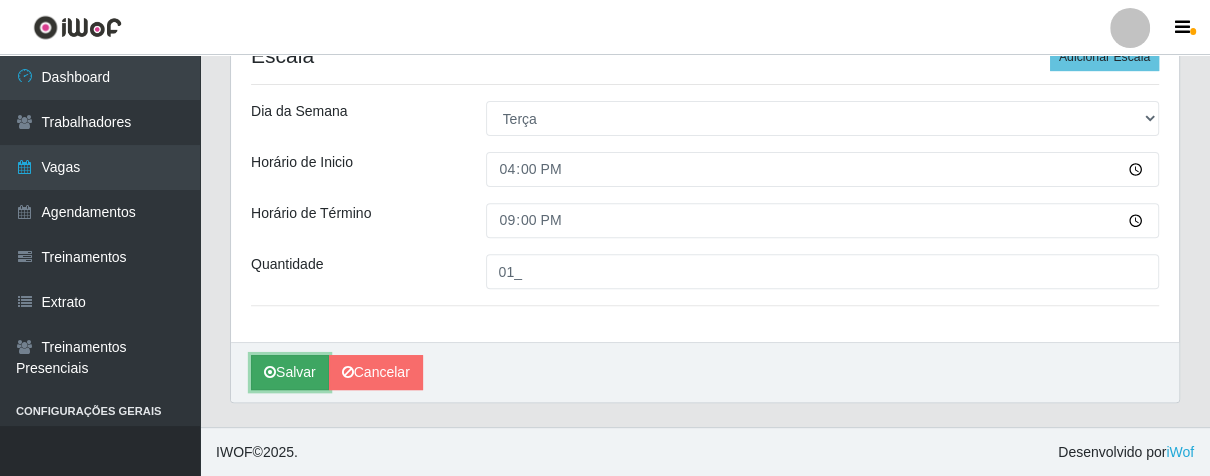 click on "Salvar" at bounding box center (290, 372) 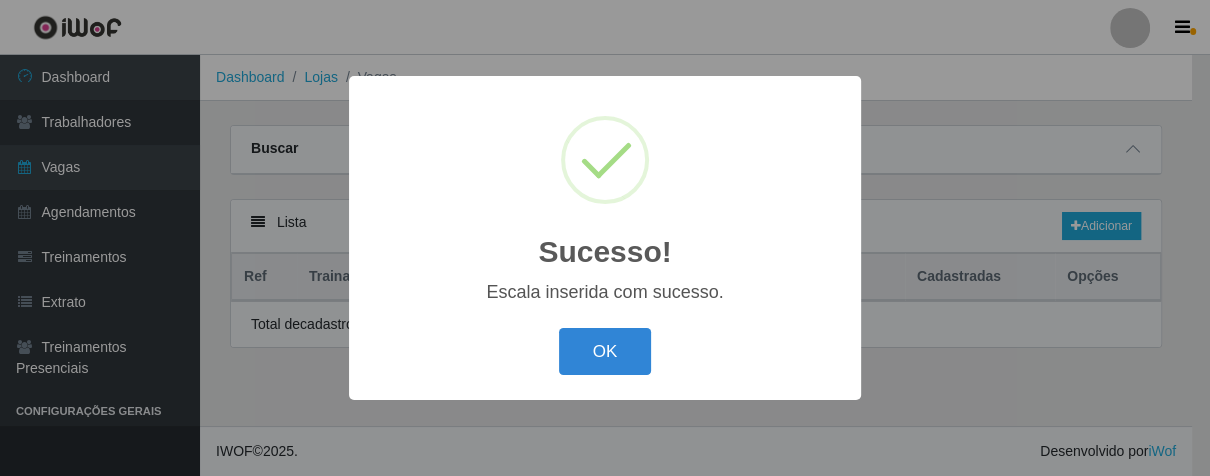 scroll, scrollTop: 0, scrollLeft: 0, axis: both 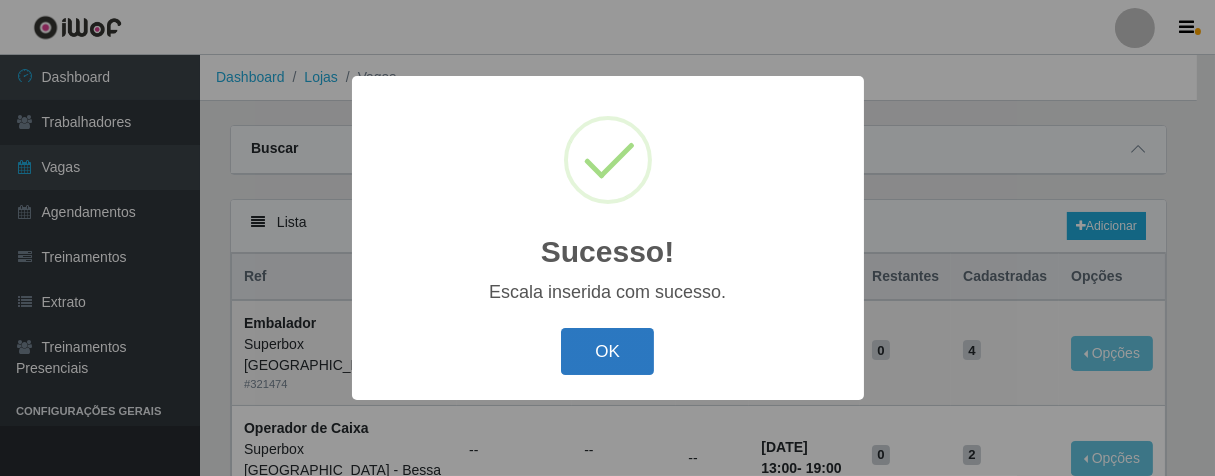 click on "OK" at bounding box center (607, 351) 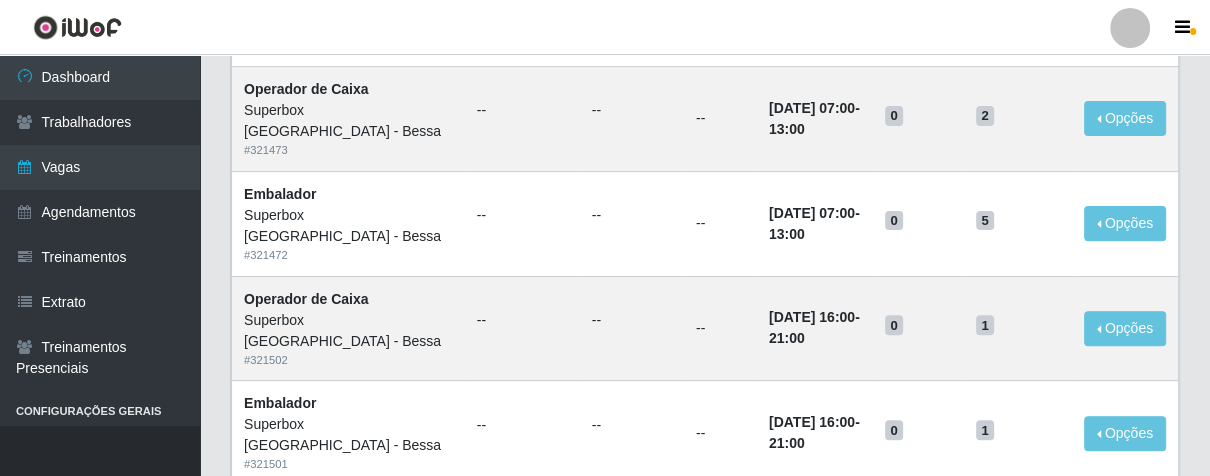 scroll, scrollTop: 555, scrollLeft: 0, axis: vertical 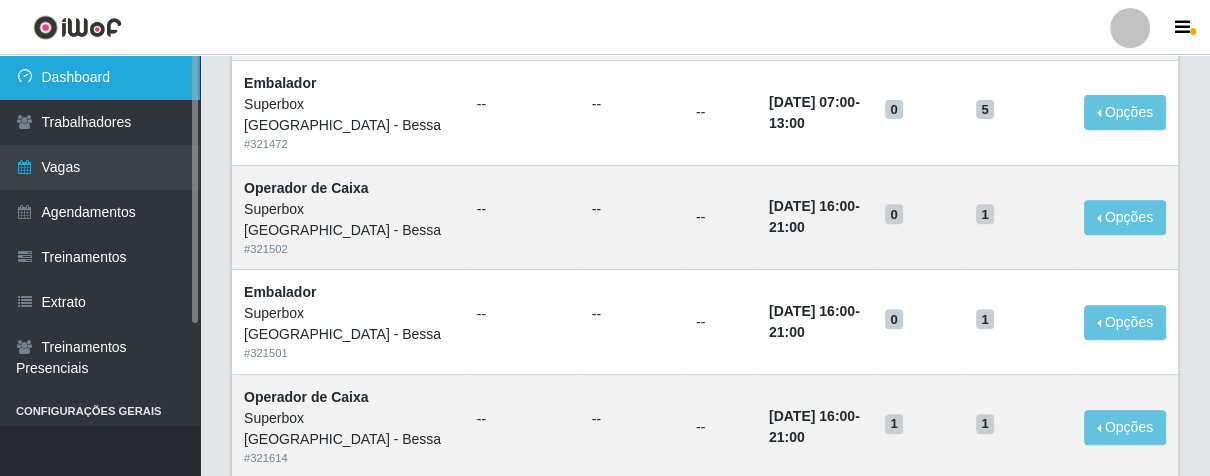 click on "Dashboard" at bounding box center (100, 77) 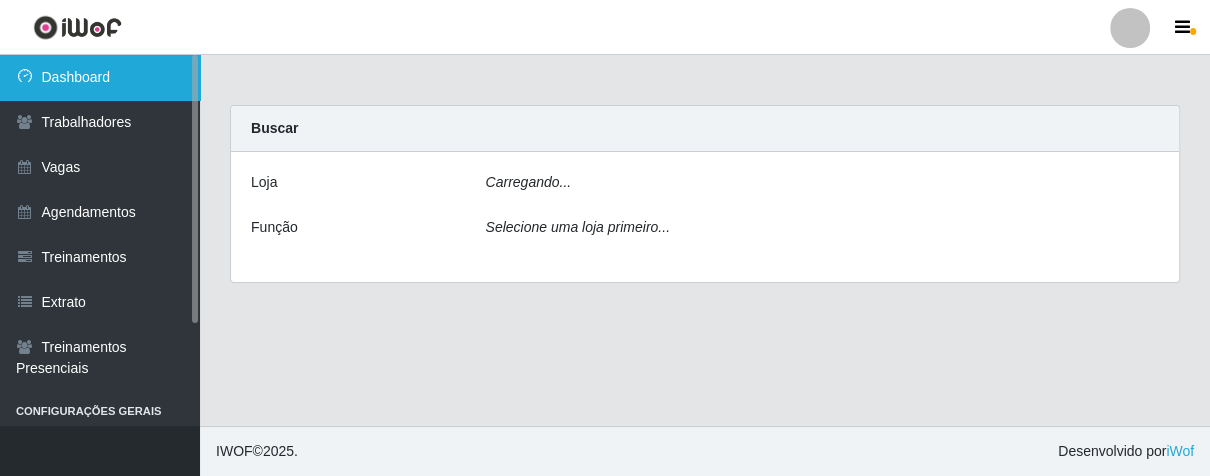 scroll, scrollTop: 0, scrollLeft: 0, axis: both 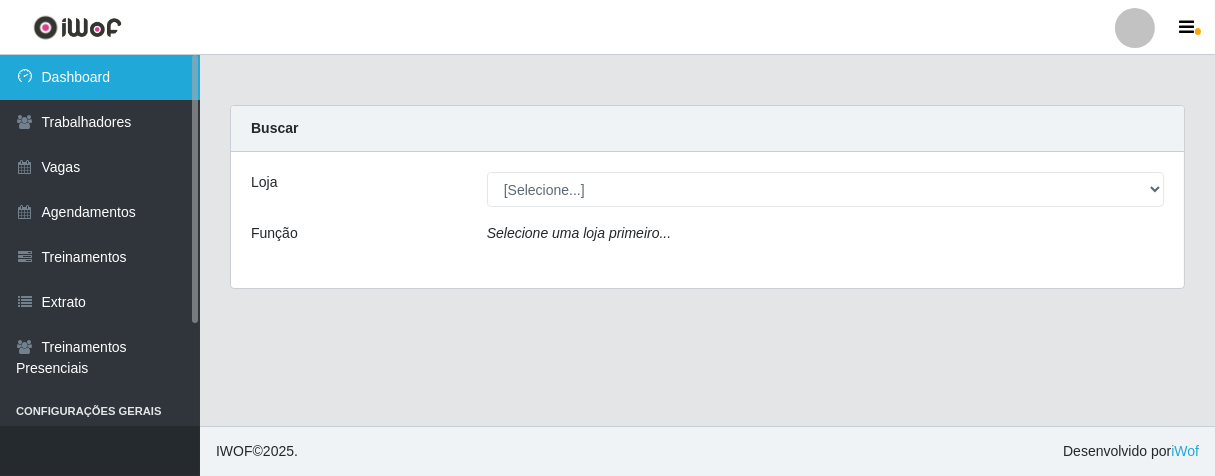 click on "Dashboard" at bounding box center [100, 77] 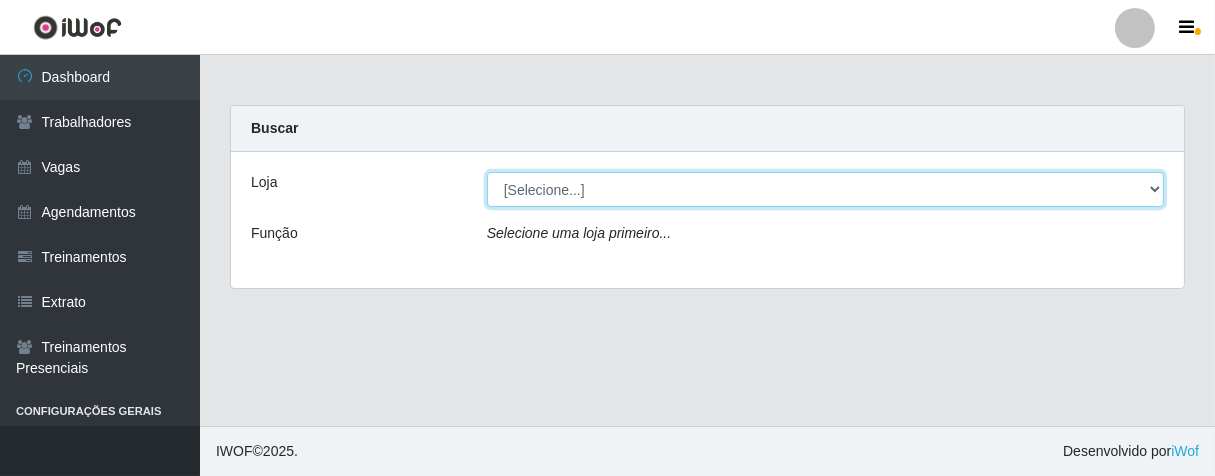 click on "[Selecione...] Superbox [GEOGRAPHIC_DATA] - Bessa" at bounding box center [825, 189] 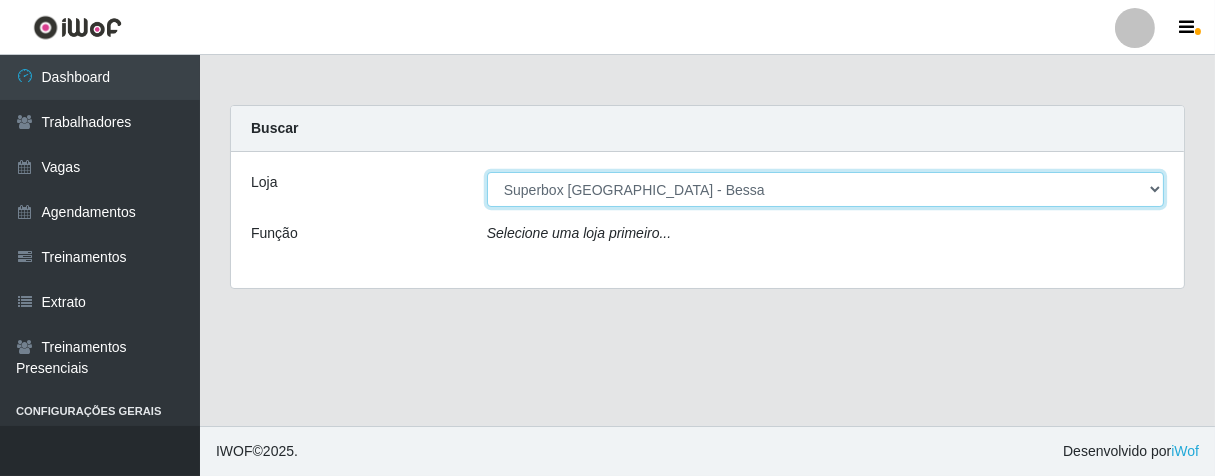click on "[Selecione...] Superbox [GEOGRAPHIC_DATA] - Bessa" at bounding box center (825, 189) 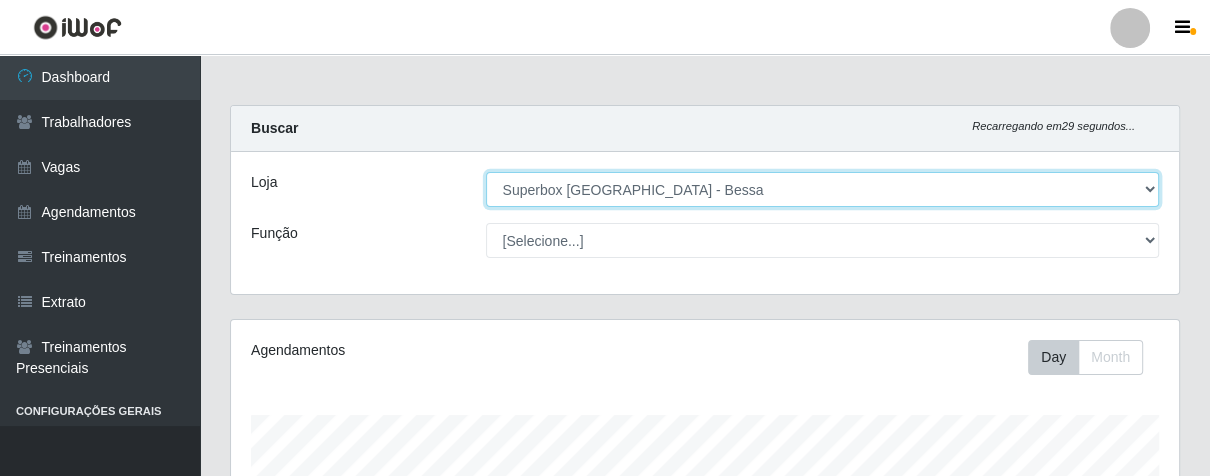 scroll, scrollTop: 999584, scrollLeft: 999051, axis: both 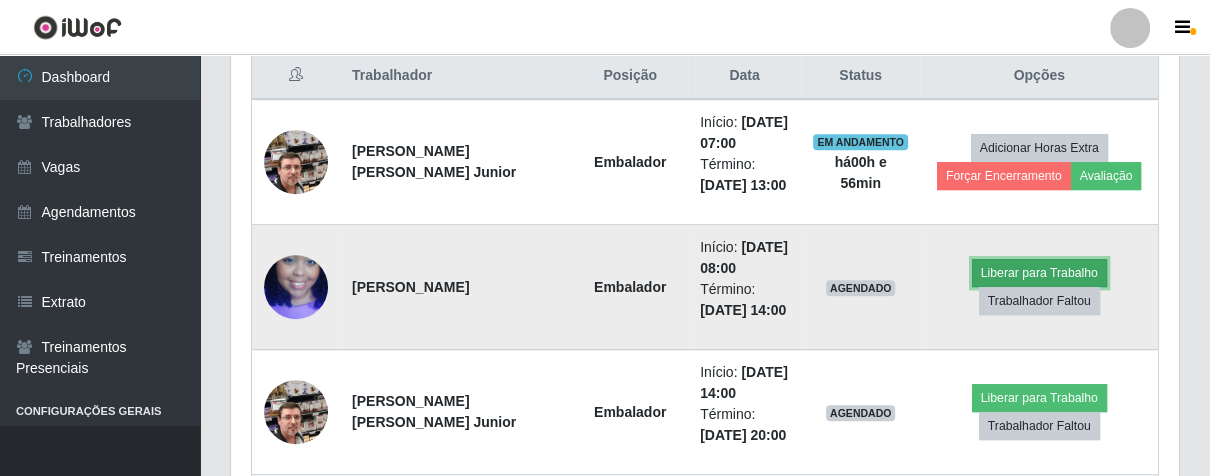 click on "Liberar para Trabalho" at bounding box center (1039, 273) 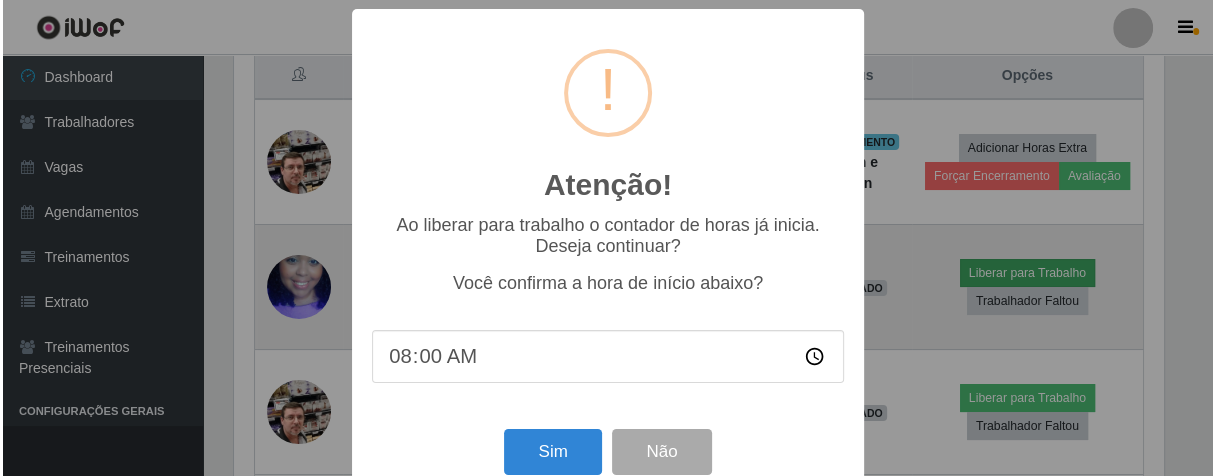 scroll, scrollTop: 999584, scrollLeft: 999064, axis: both 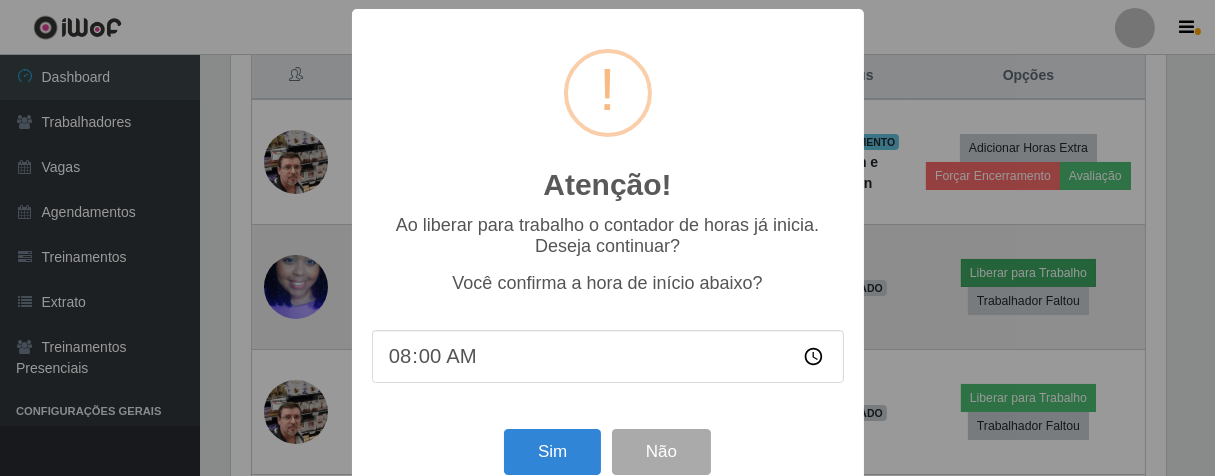 type on "00:00" 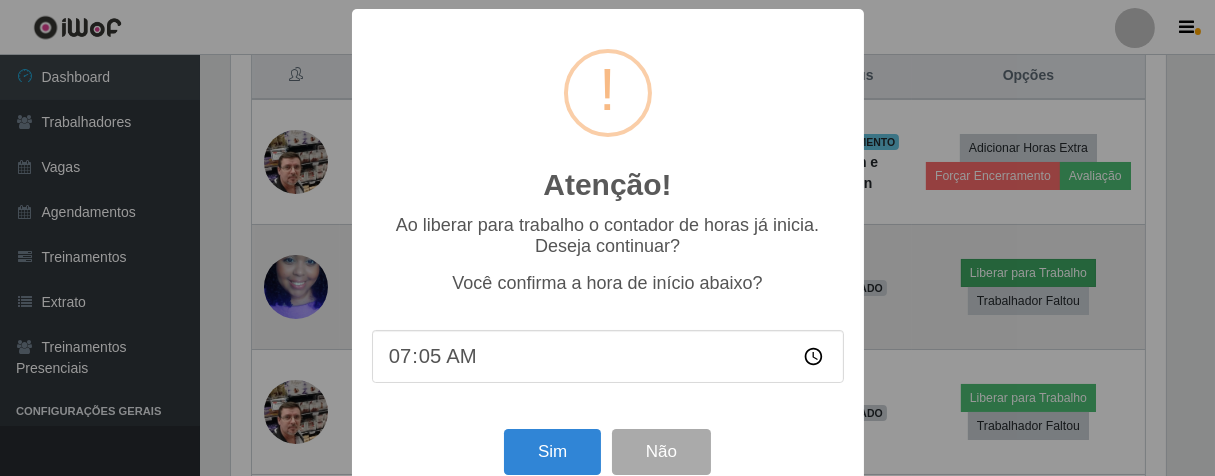 type on "07:56" 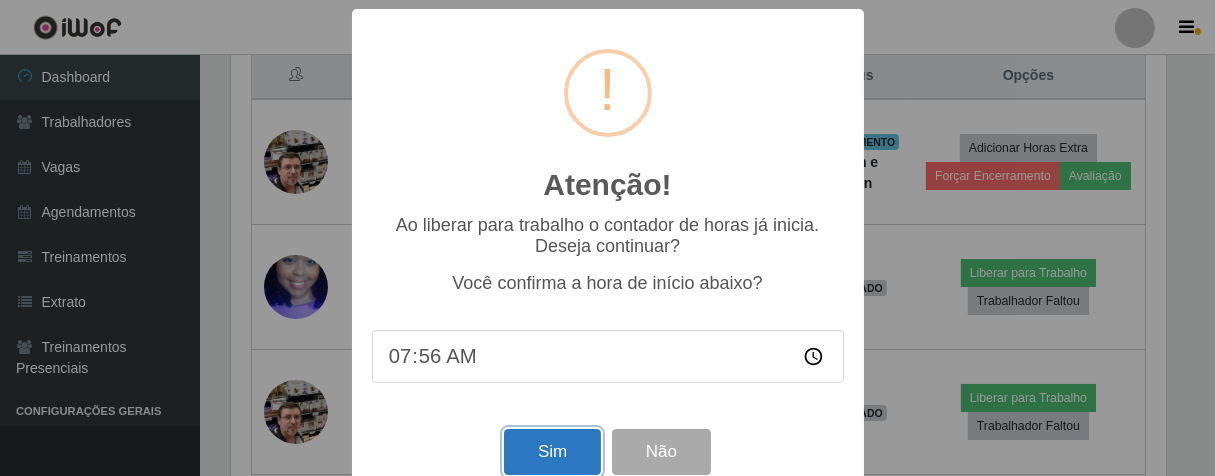 click on "Sim" at bounding box center [552, 452] 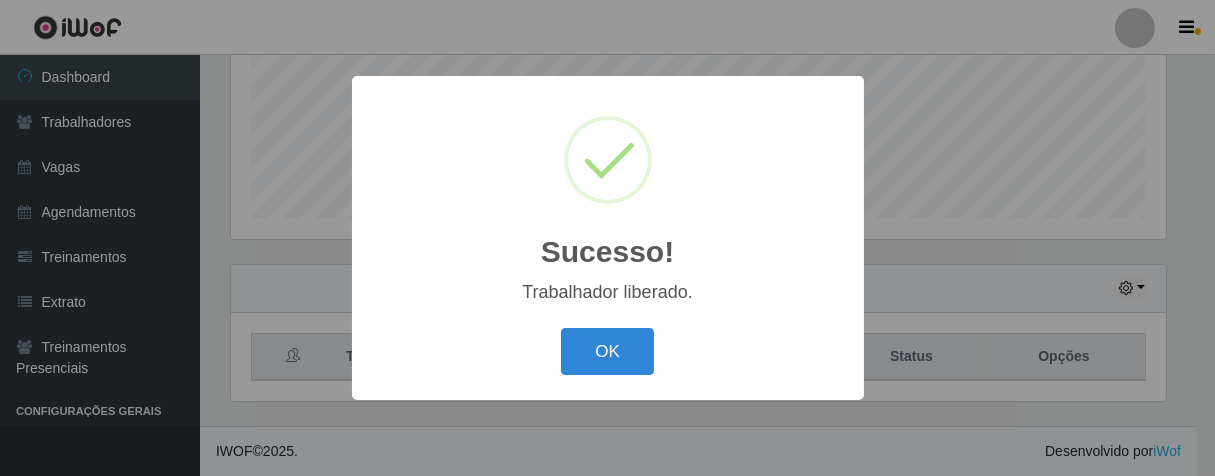 scroll, scrollTop: 495, scrollLeft: 0, axis: vertical 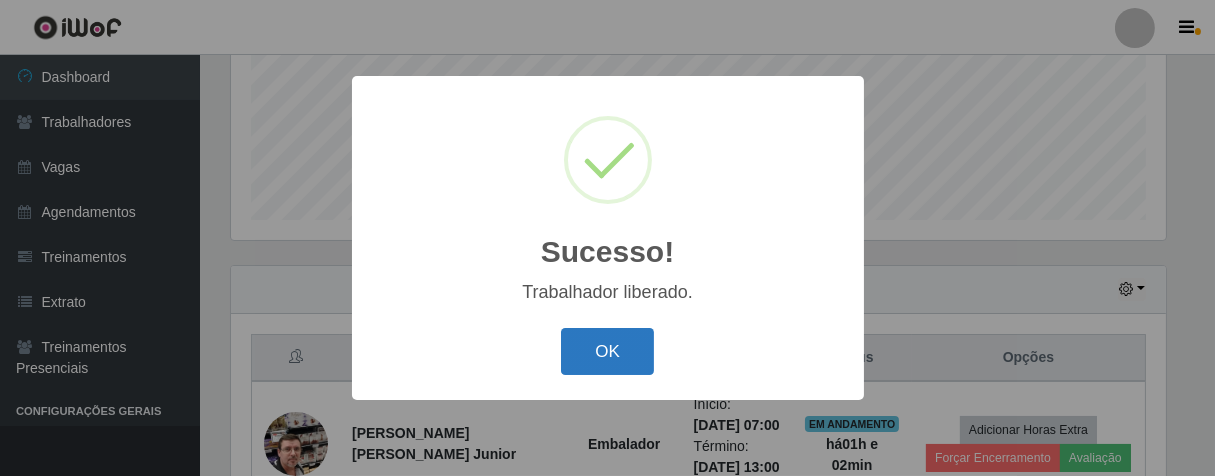 click on "OK" at bounding box center [607, 351] 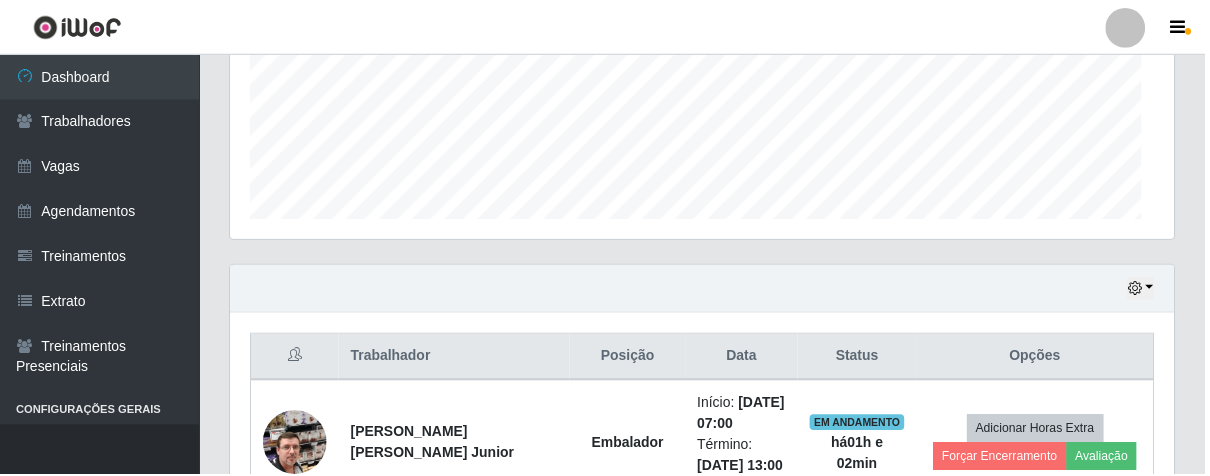 scroll, scrollTop: 999584, scrollLeft: 999051, axis: both 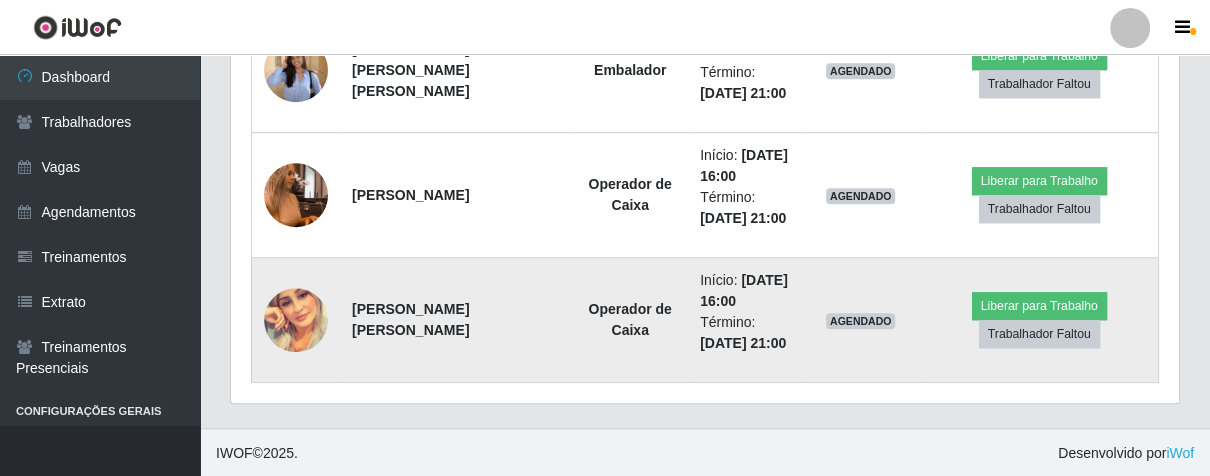 click at bounding box center (296, 320) 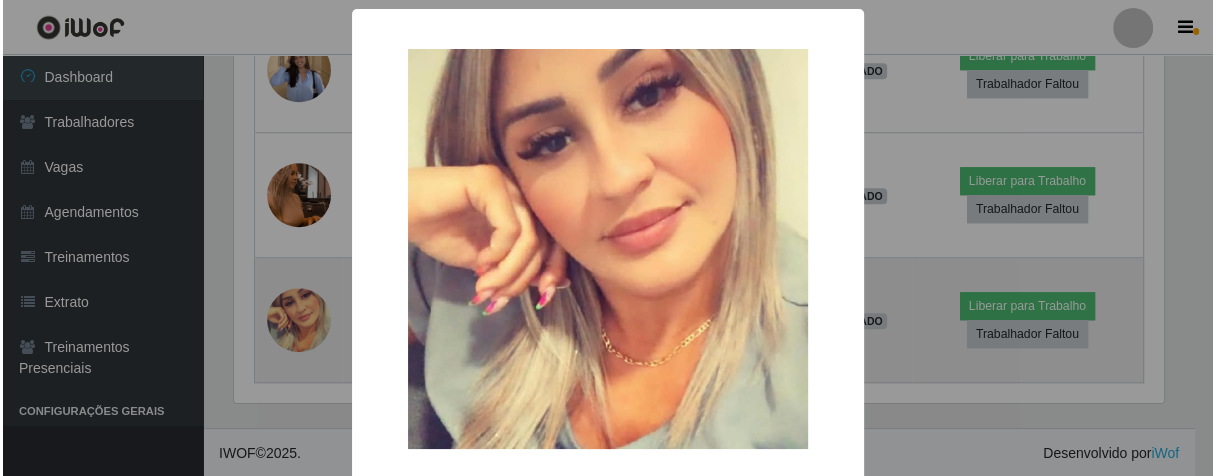 scroll, scrollTop: 999584, scrollLeft: 999064, axis: both 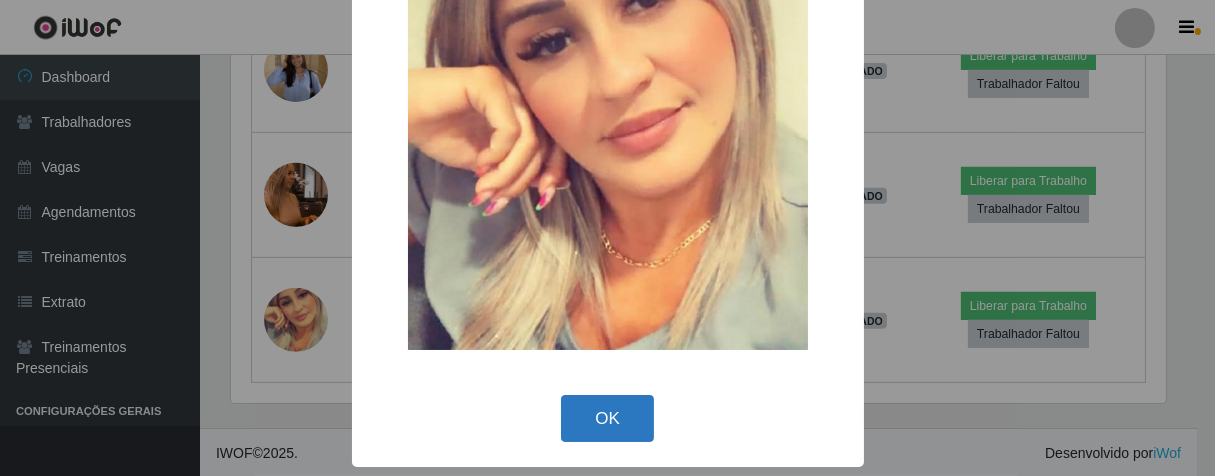 click on "OK" at bounding box center (607, 418) 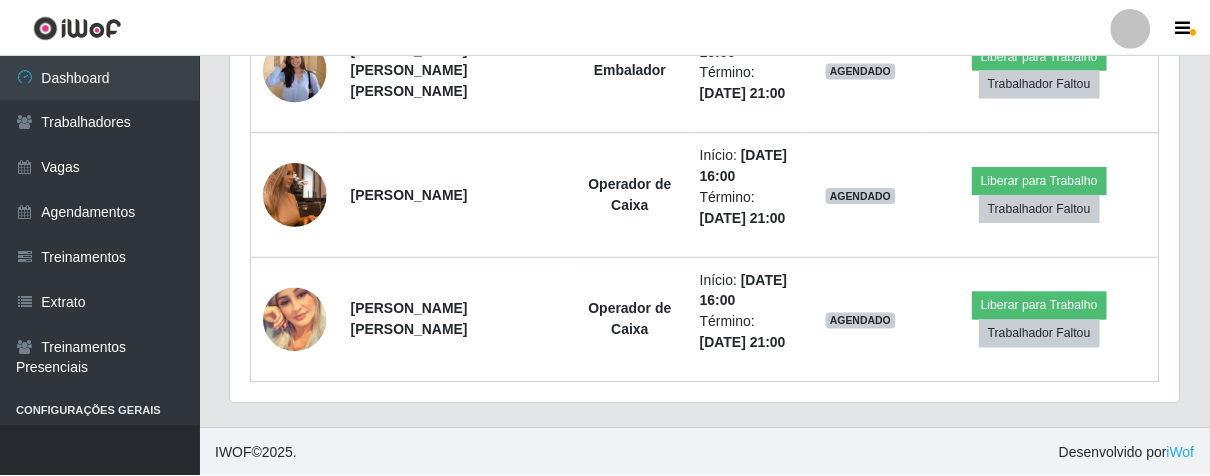 scroll, scrollTop: 999584, scrollLeft: 999051, axis: both 